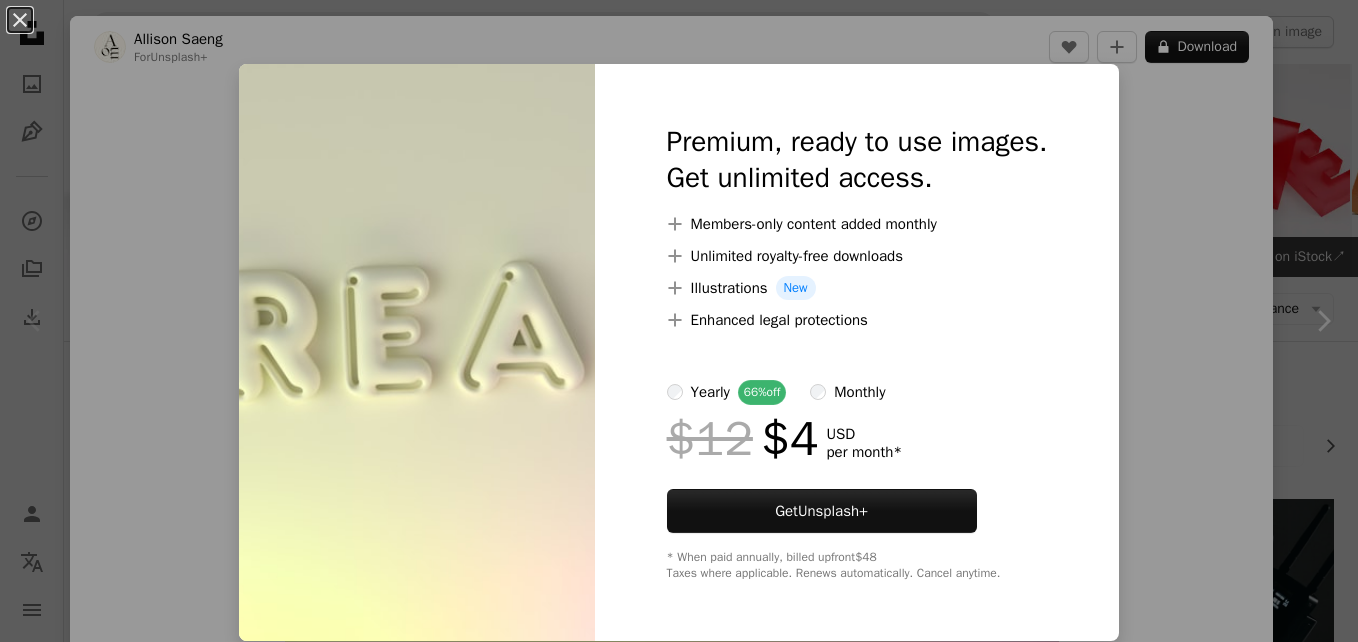 scroll, scrollTop: 300, scrollLeft: 0, axis: vertical 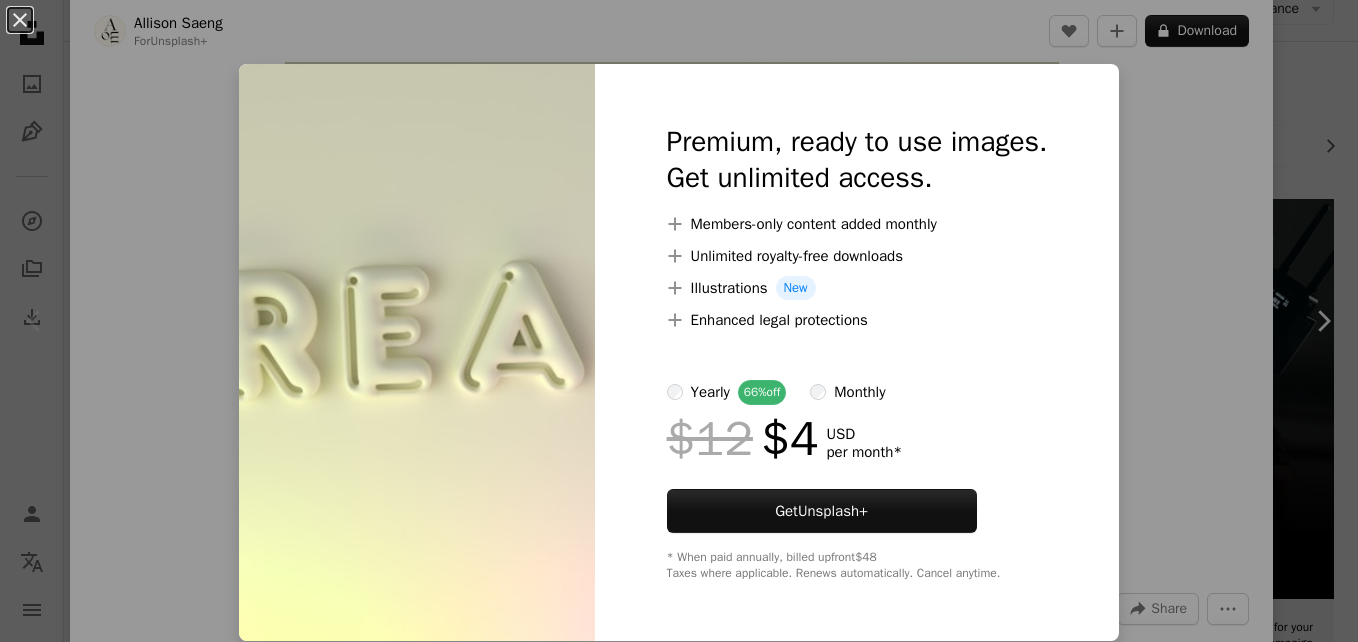 click on "An X shape Premium, ready to use images. Get unlimited access. A plus sign Members-only content added monthly A plus sign Unlimited royalty-free downloads A plus sign Illustrations  New A plus sign Enhanced legal protections yearly 66%  off monthly $12   $4 USD per month * Get  Unsplash+ * When paid annually, billed upfront  $48 Taxes where applicable. Renews automatically. Cancel anytime." at bounding box center (679, 321) 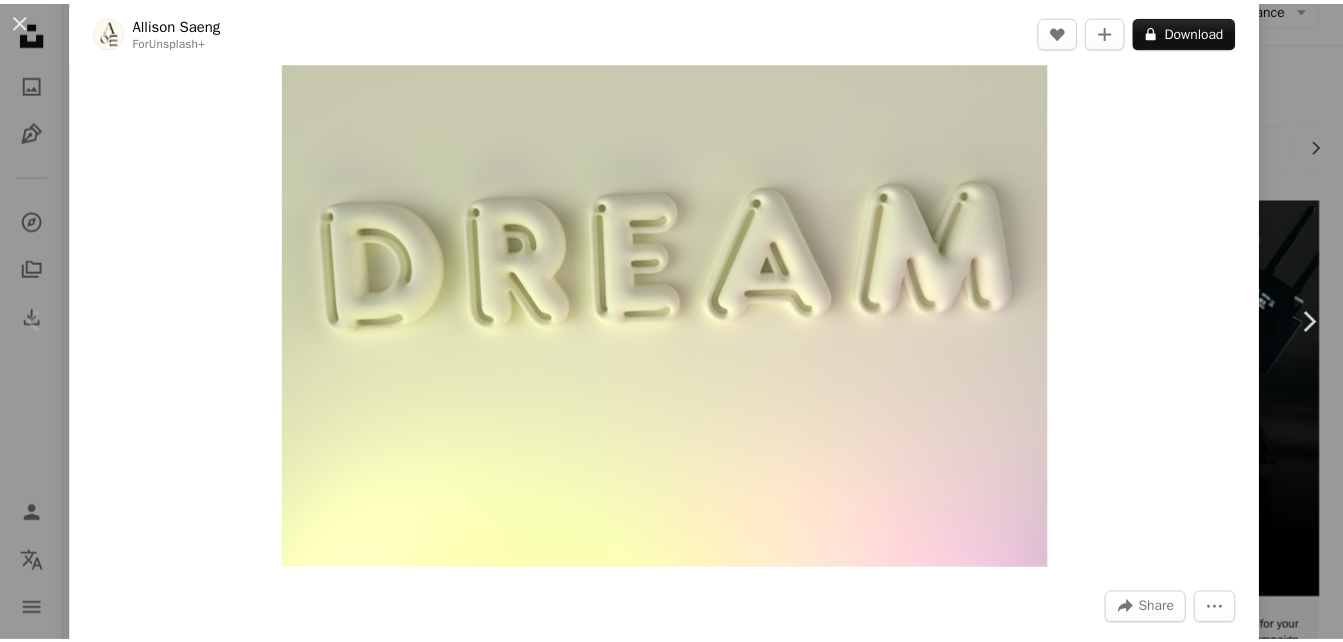 scroll, scrollTop: 0, scrollLeft: 0, axis: both 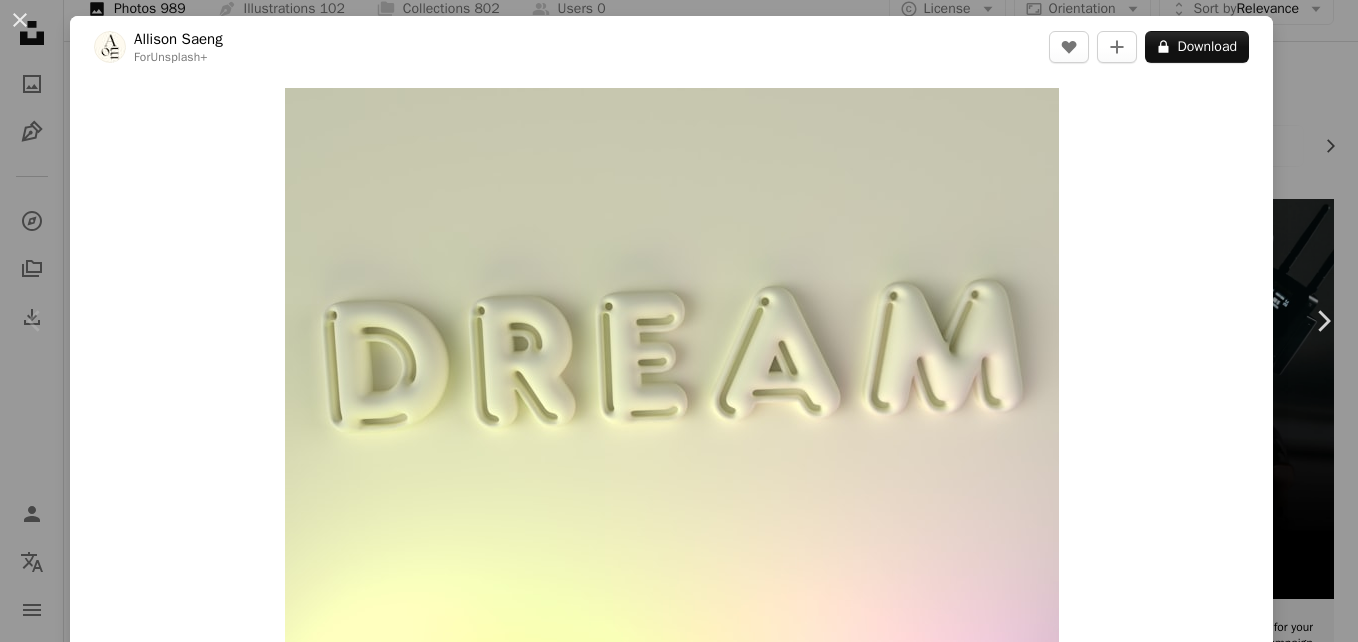 drag, startPoint x: 194, startPoint y: 110, endPoint x: 212, endPoint y: 110, distance: 18 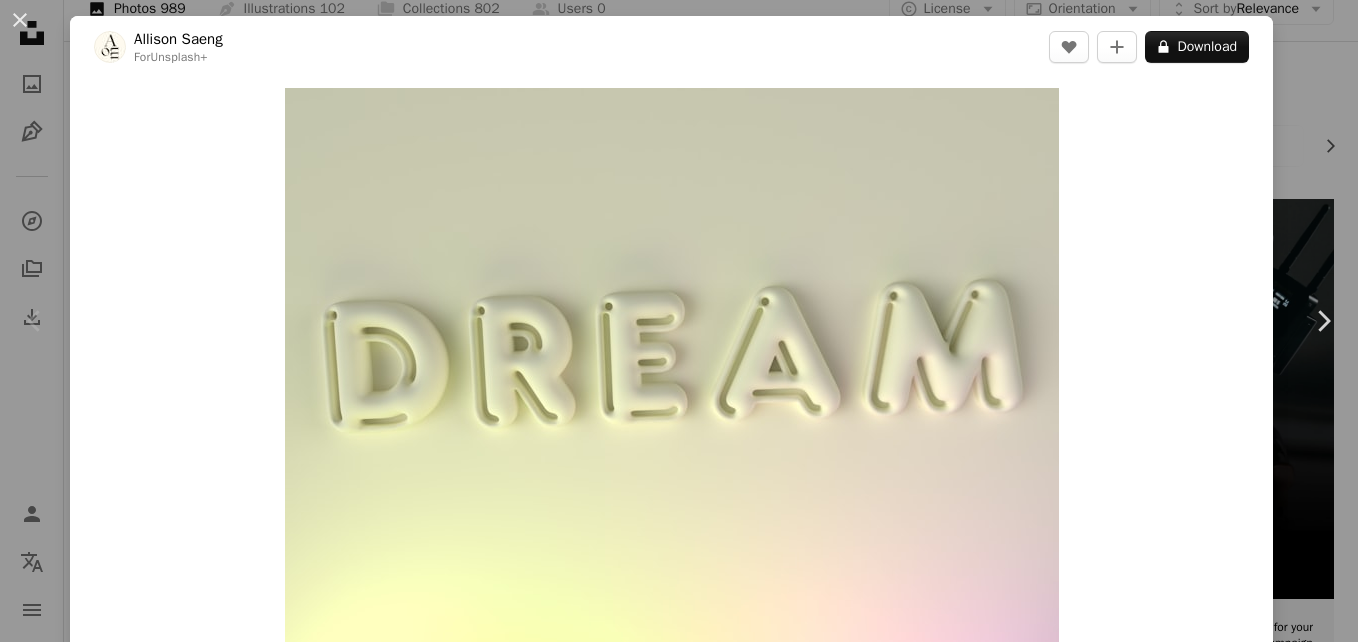 click on "Zoom in" at bounding box center (671, 378) 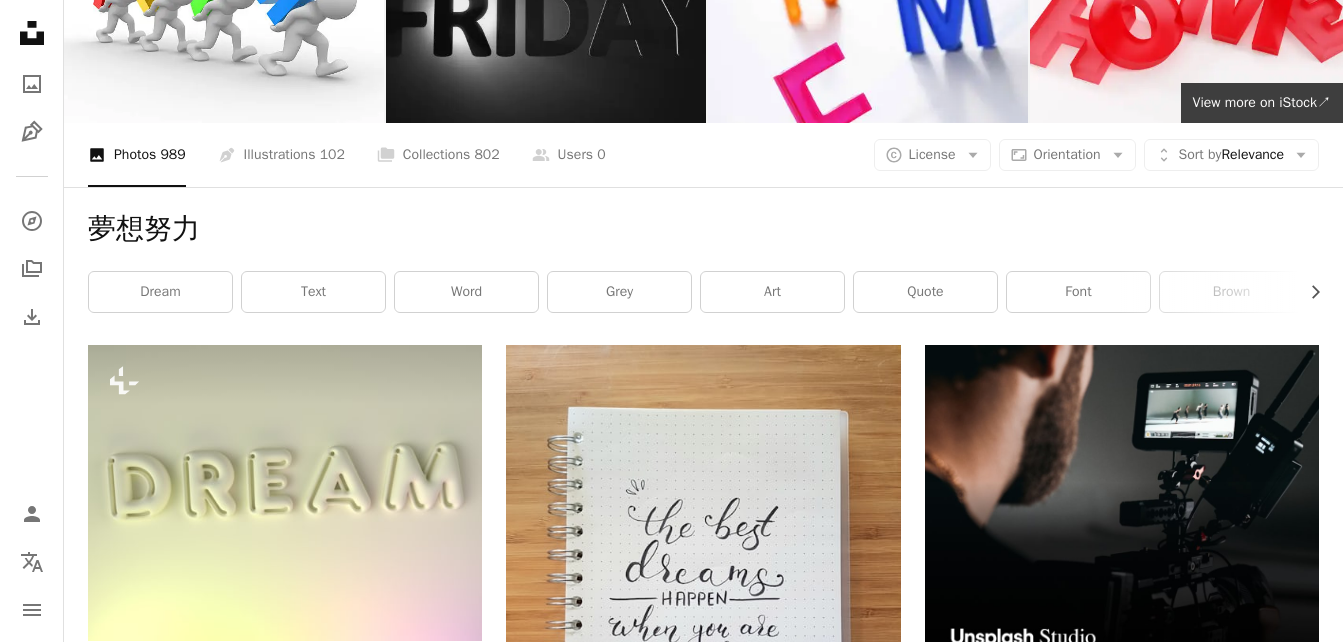 scroll, scrollTop: 0, scrollLeft: 0, axis: both 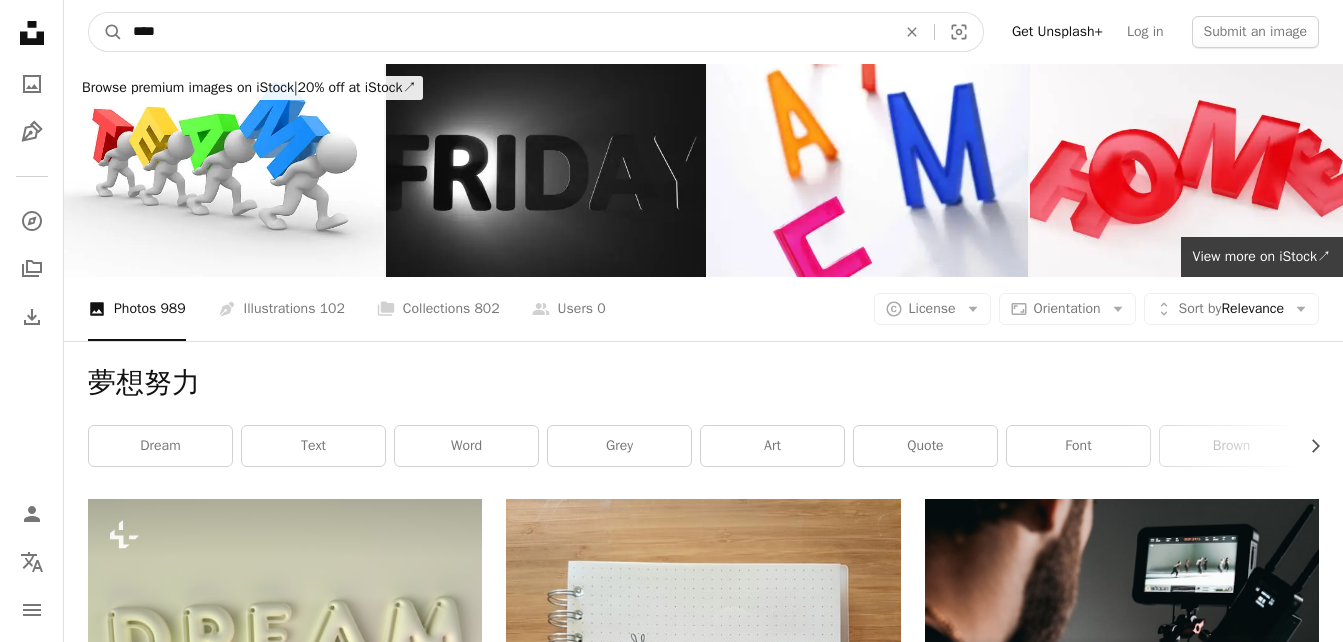 drag, startPoint x: 228, startPoint y: 28, endPoint x: 67, endPoint y: 0, distance: 163.41664 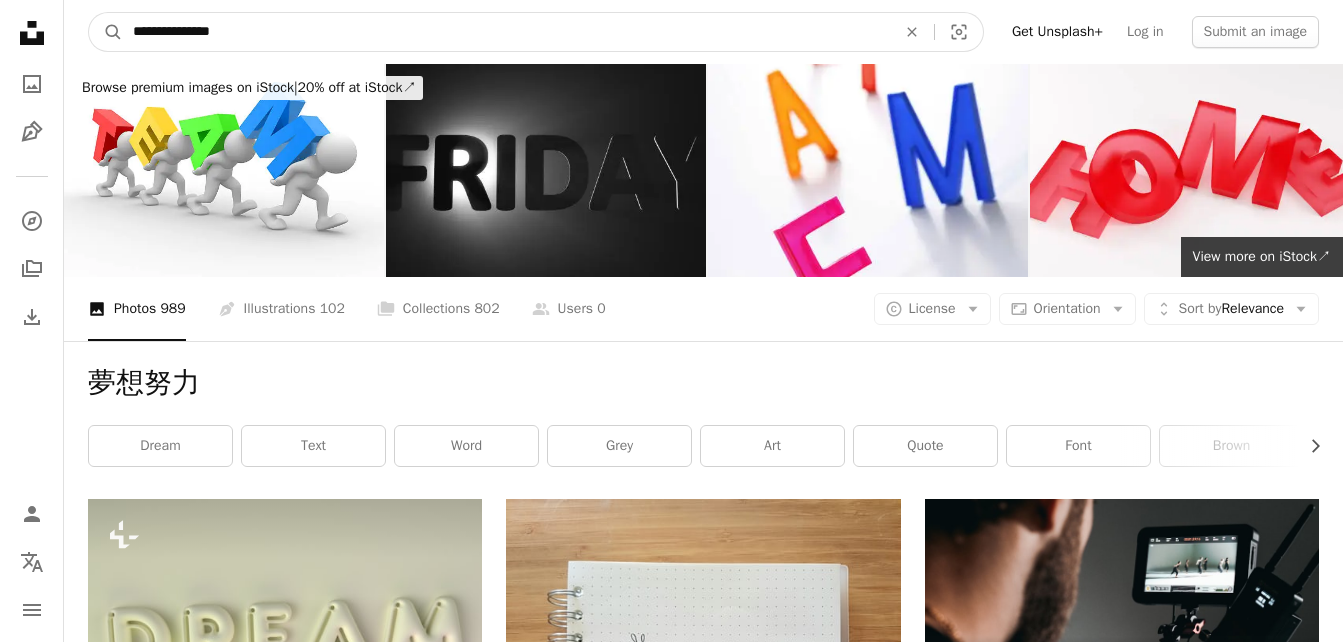 type on "****" 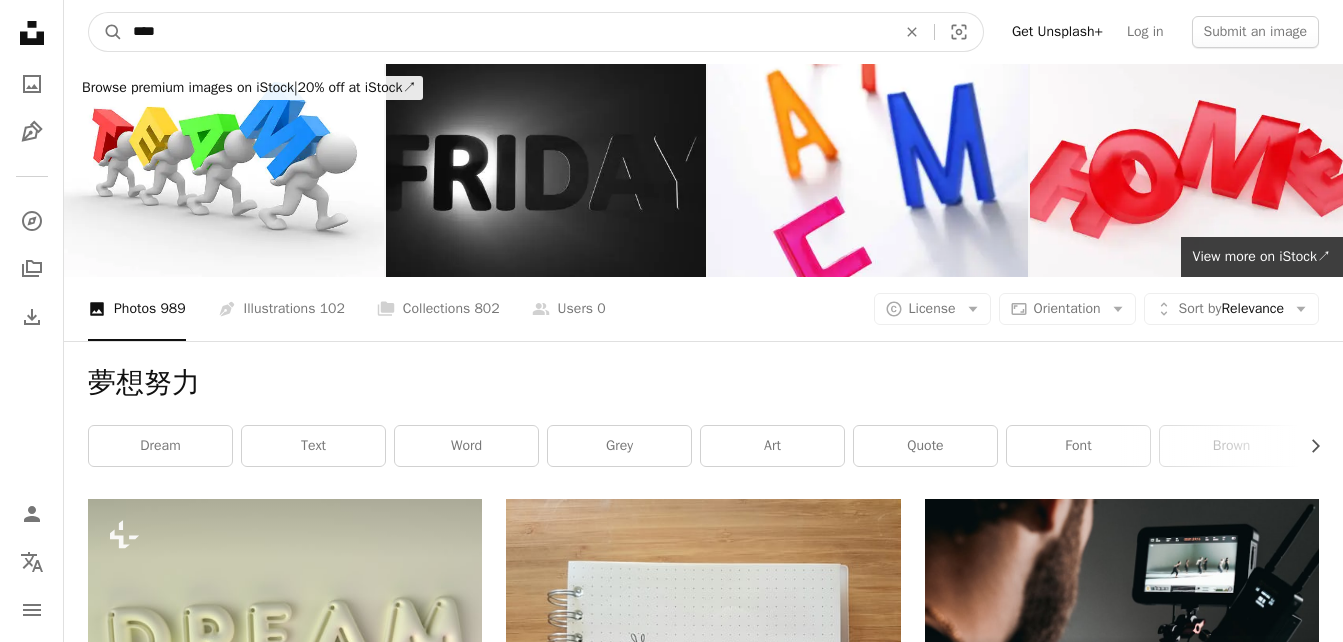 click on "A magnifying glass" at bounding box center [106, 32] 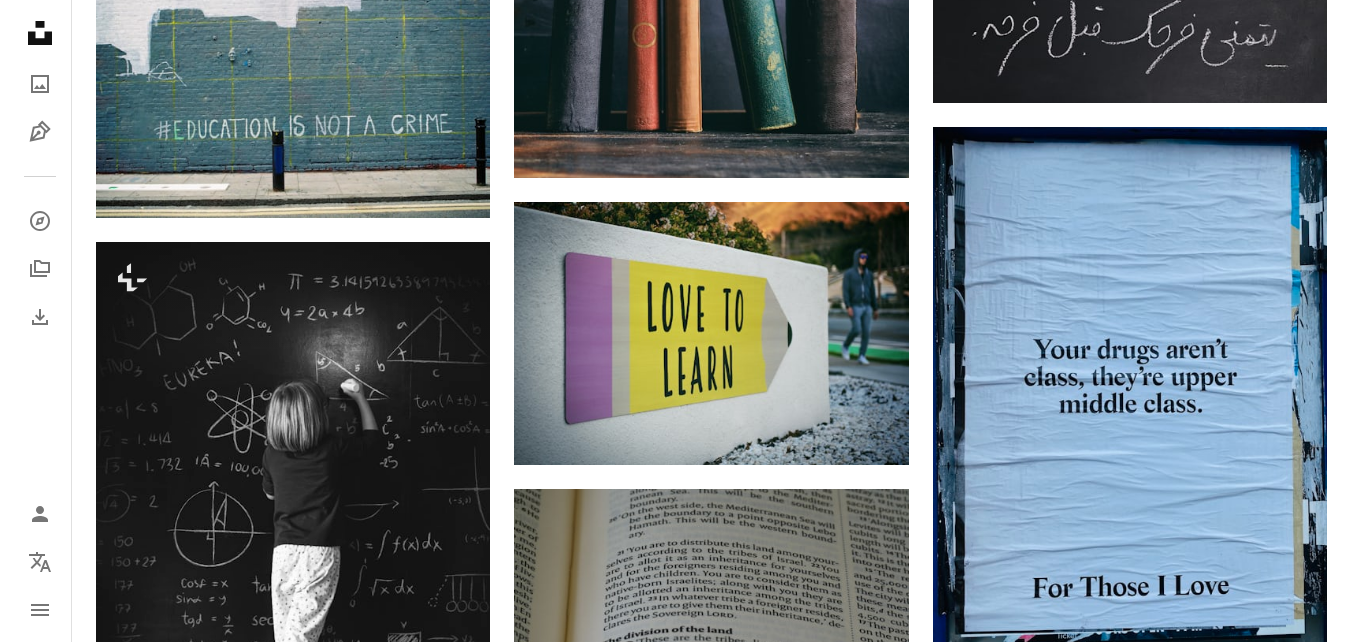 scroll, scrollTop: 1151, scrollLeft: 0, axis: vertical 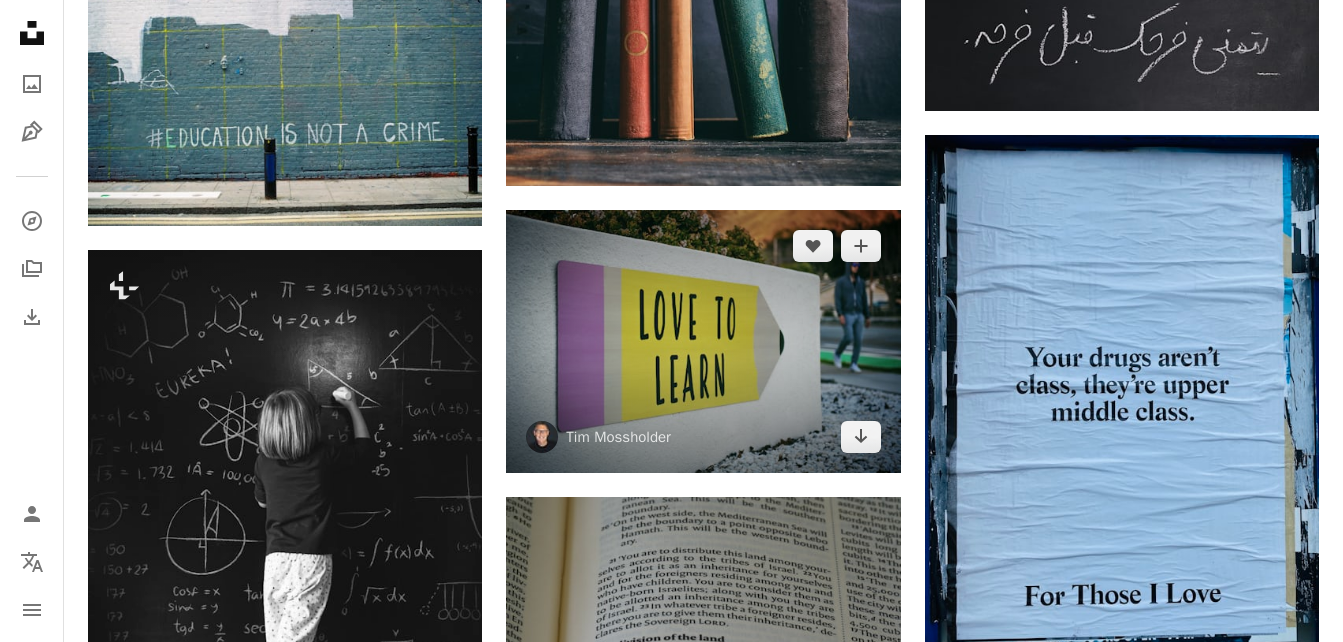 click at bounding box center (703, 341) 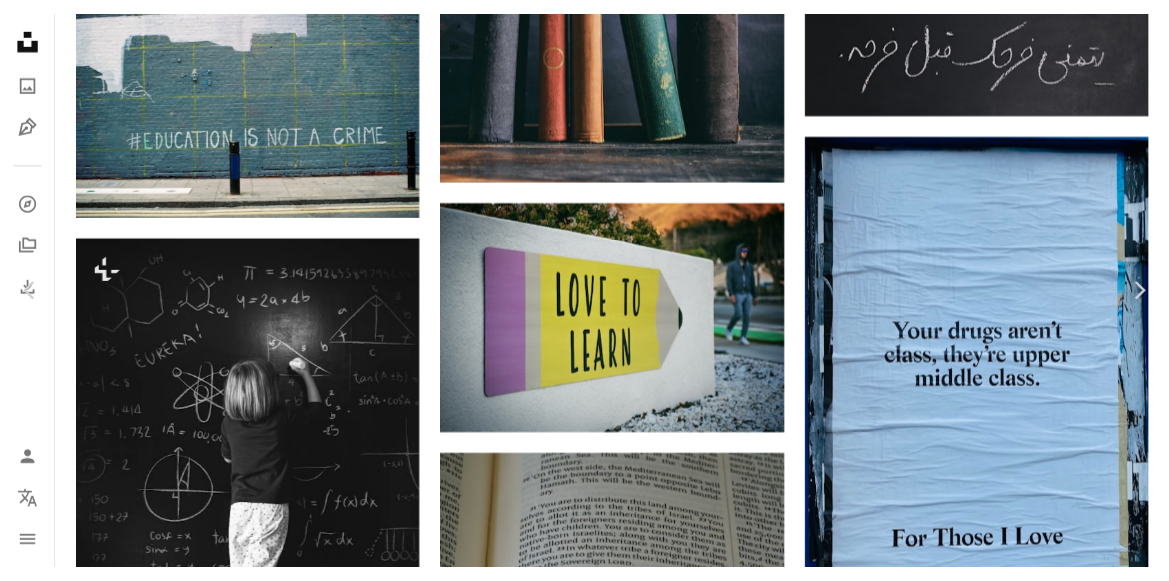 scroll, scrollTop: 0, scrollLeft: 0, axis: both 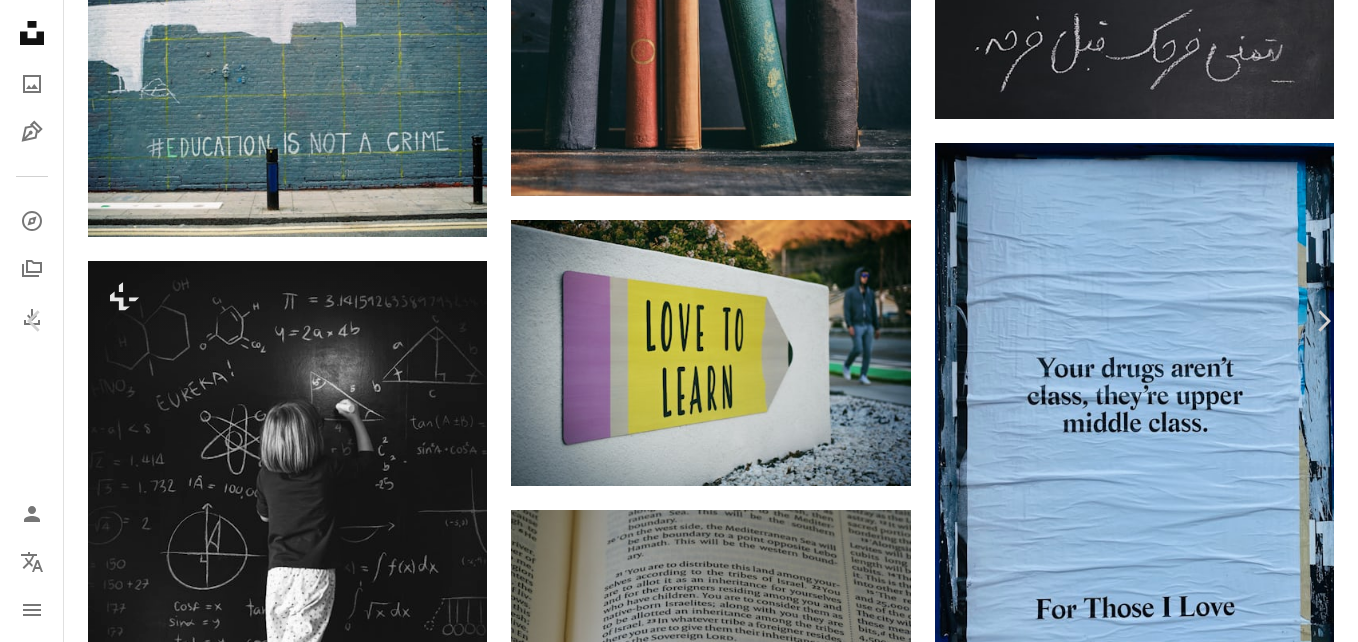 click on "Download free" at bounding box center [1159, 3733] 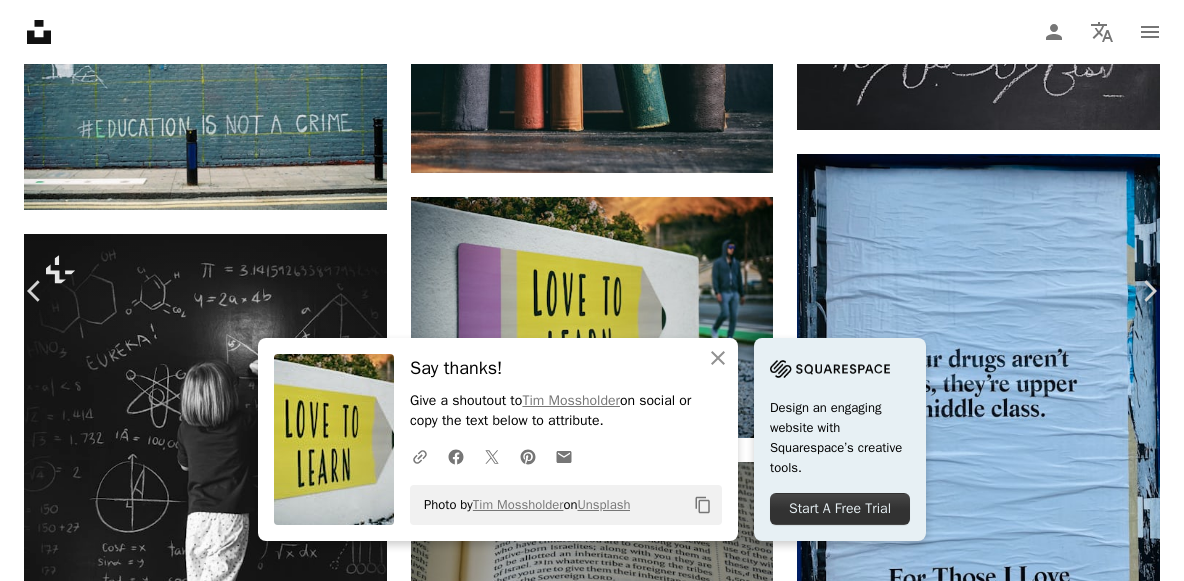 click on "An X shape" at bounding box center [20, 20] 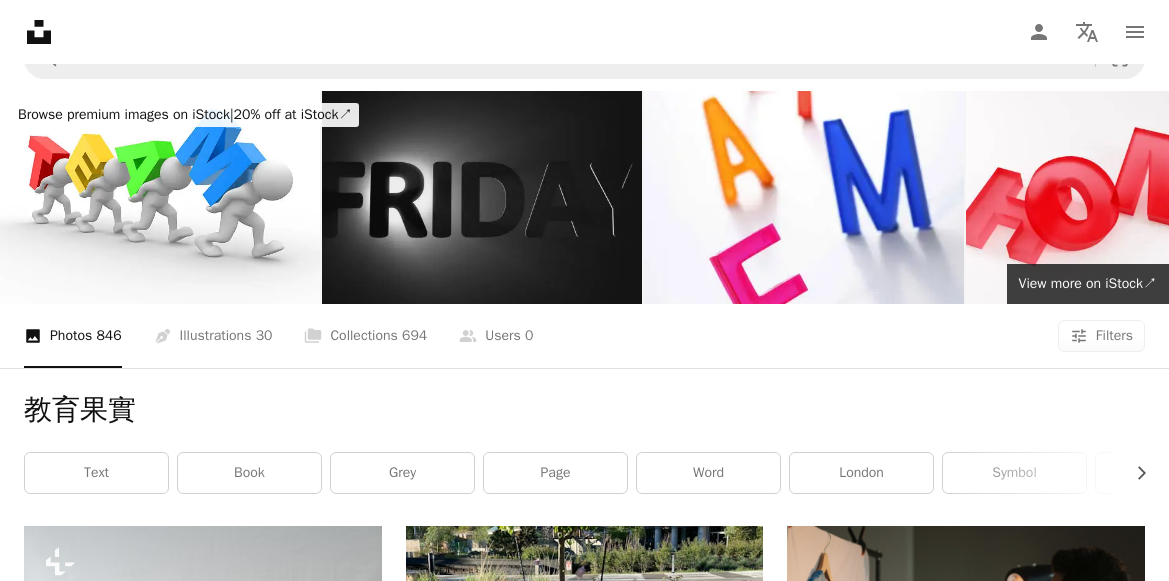 scroll, scrollTop: 0, scrollLeft: 0, axis: both 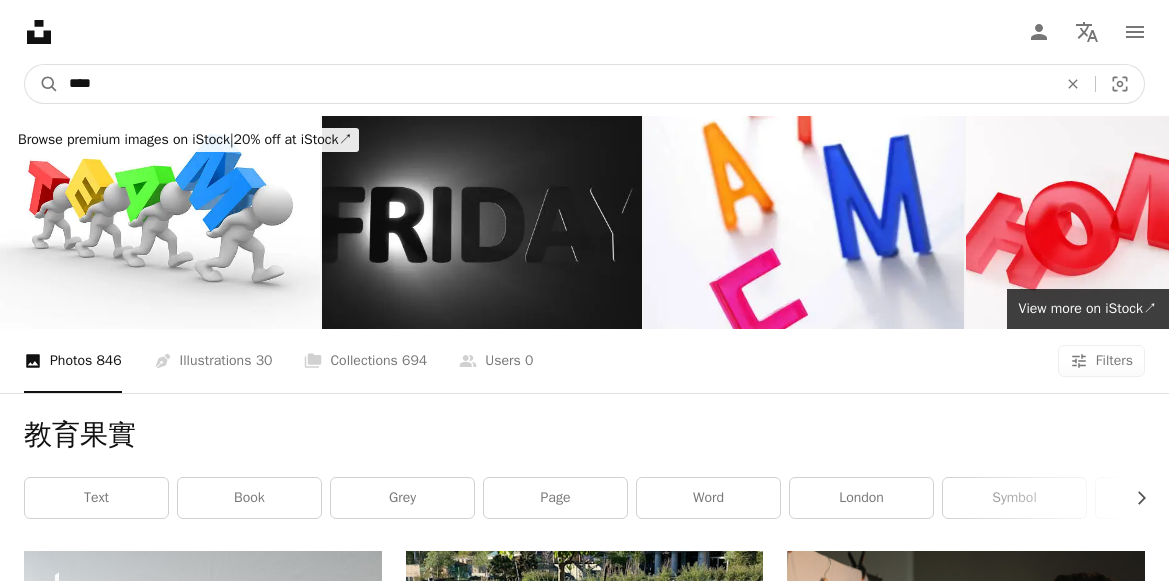 drag, startPoint x: 258, startPoint y: 79, endPoint x: -70, endPoint y: 11, distance: 334.97464 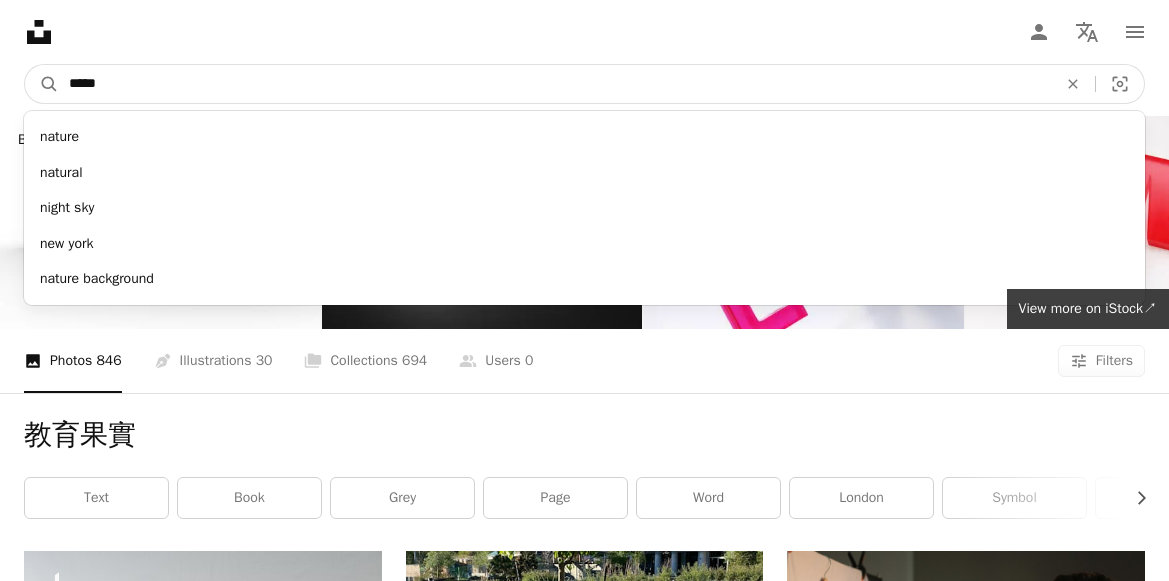 type on "**" 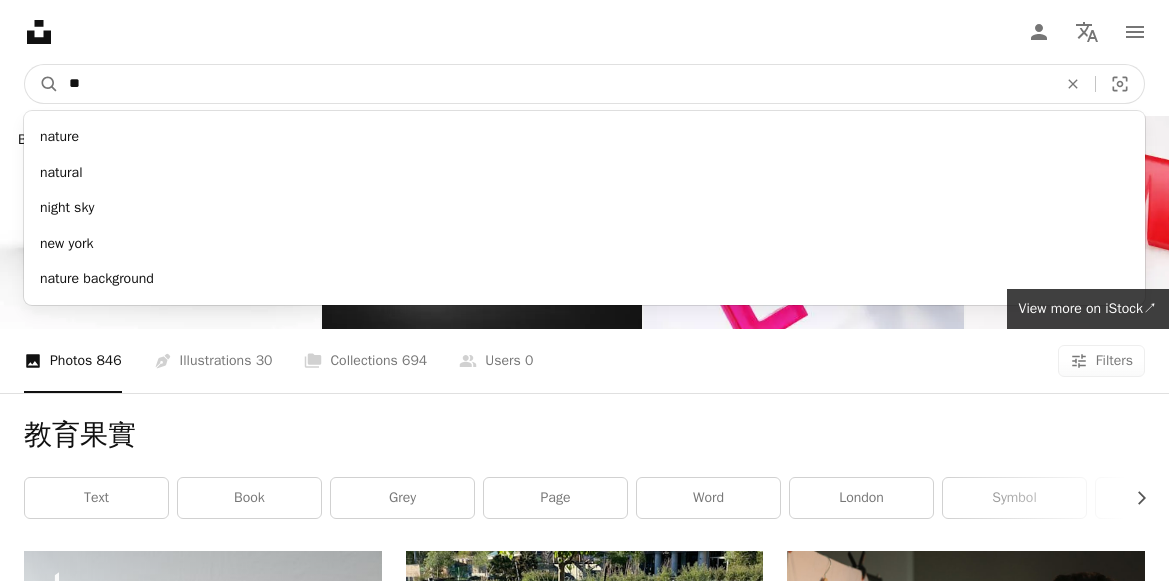 click on "A magnifying glass" at bounding box center [42, 84] 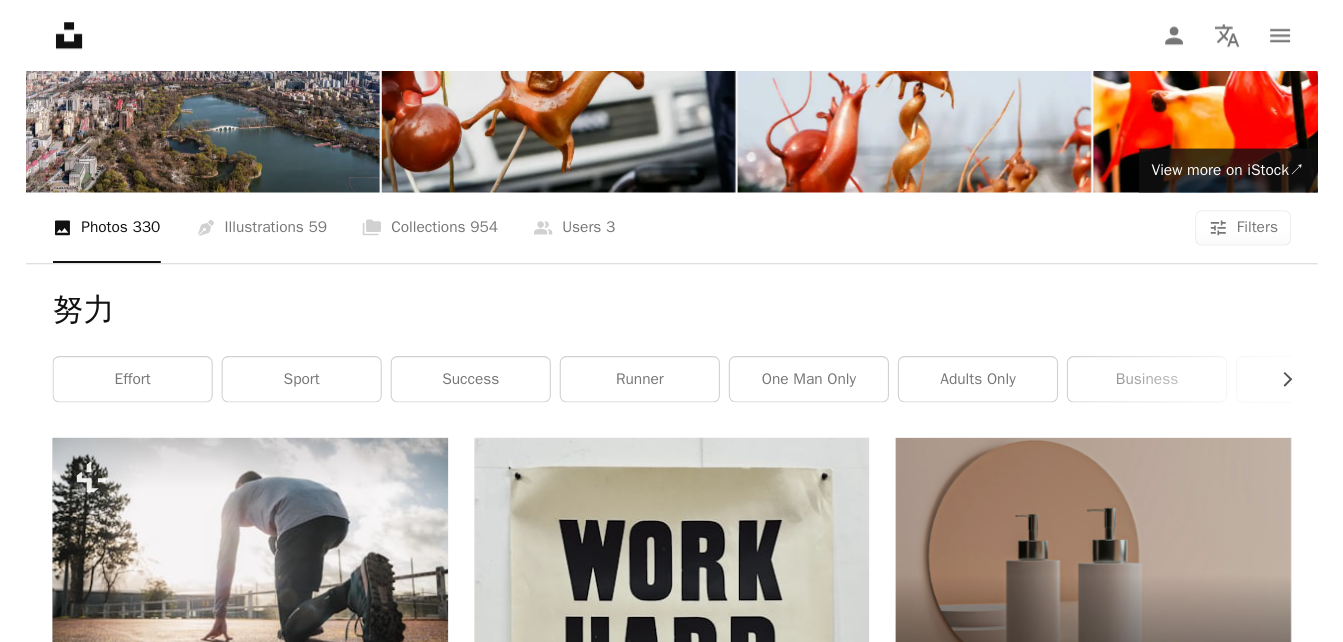 scroll, scrollTop: 0, scrollLeft: 0, axis: both 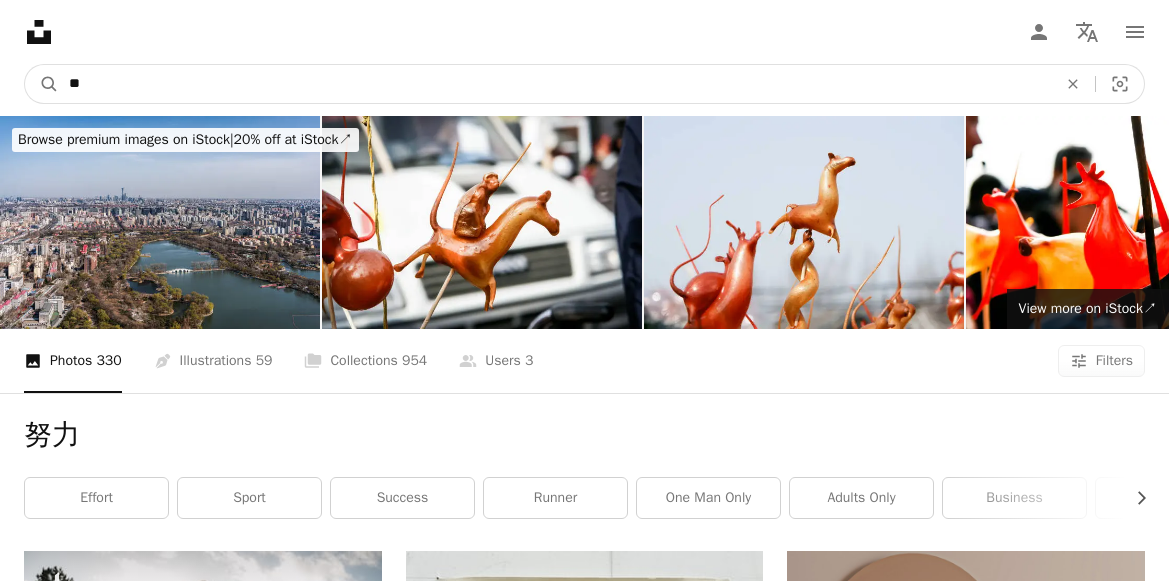 drag, startPoint x: 356, startPoint y: 83, endPoint x: -122, endPoint y: -12, distance: 487.34894 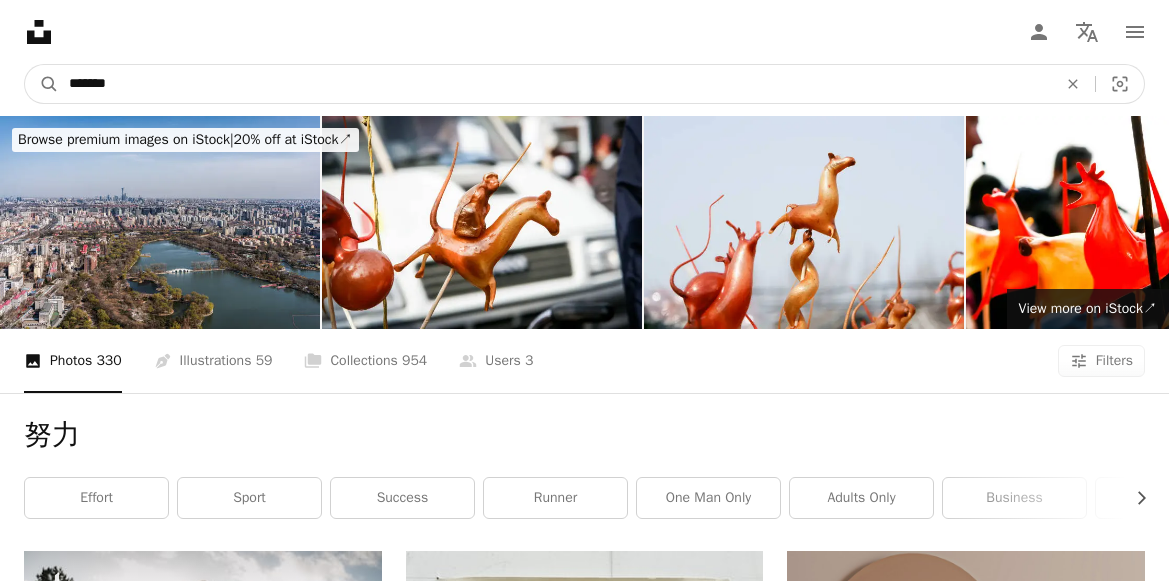type on "*****" 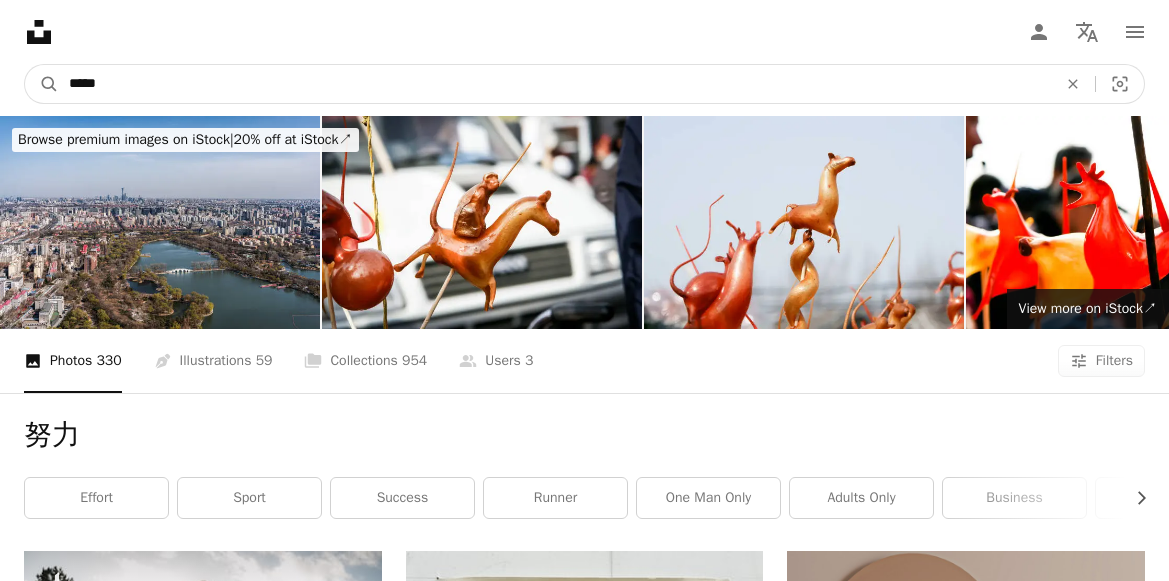 click on "A magnifying glass" at bounding box center (42, 84) 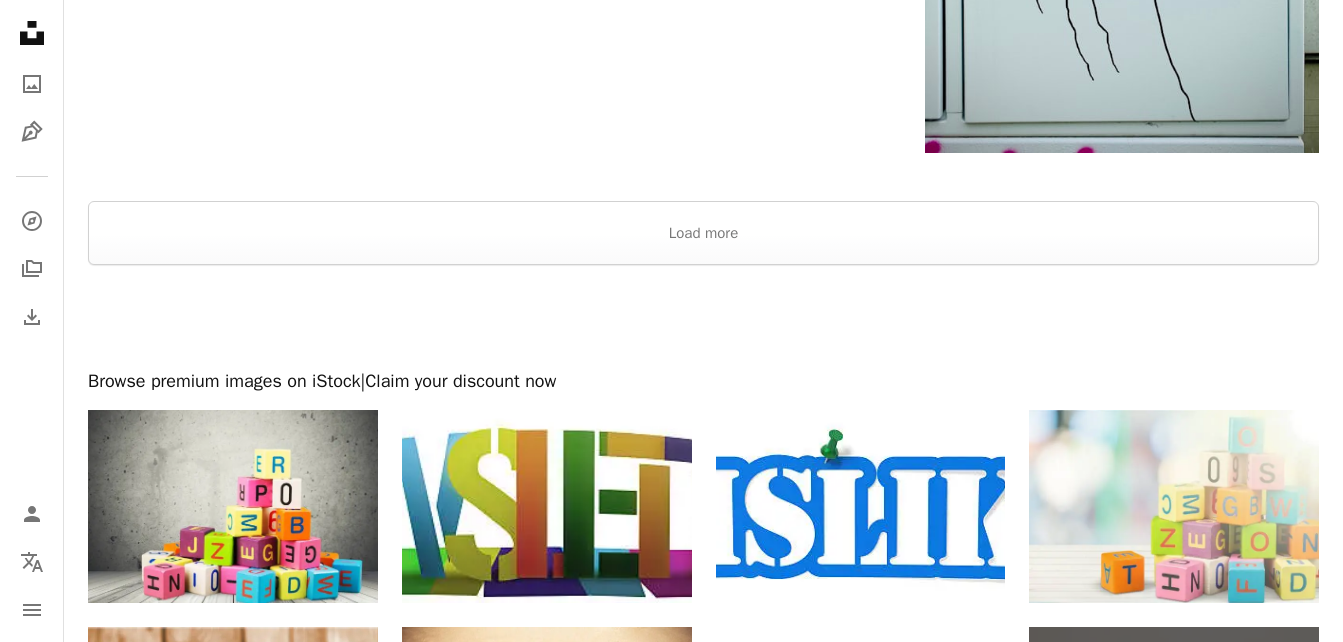 scroll, scrollTop: 4100, scrollLeft: 0, axis: vertical 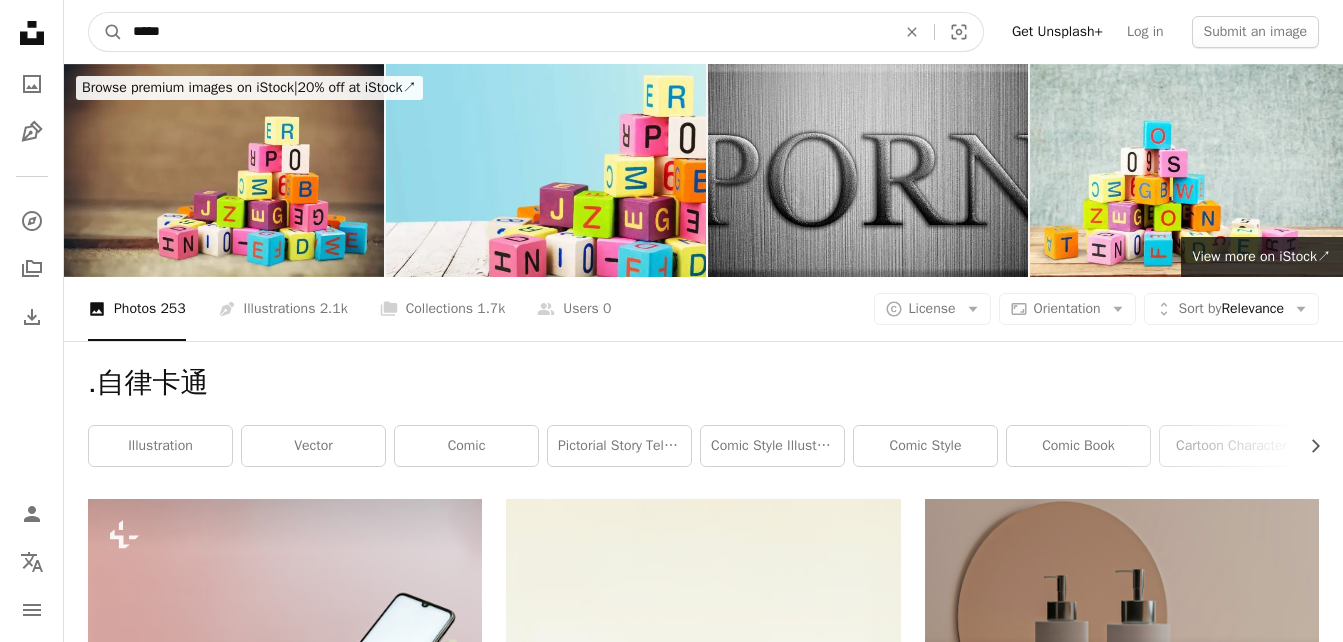 click on "*****" at bounding box center [506, 32] 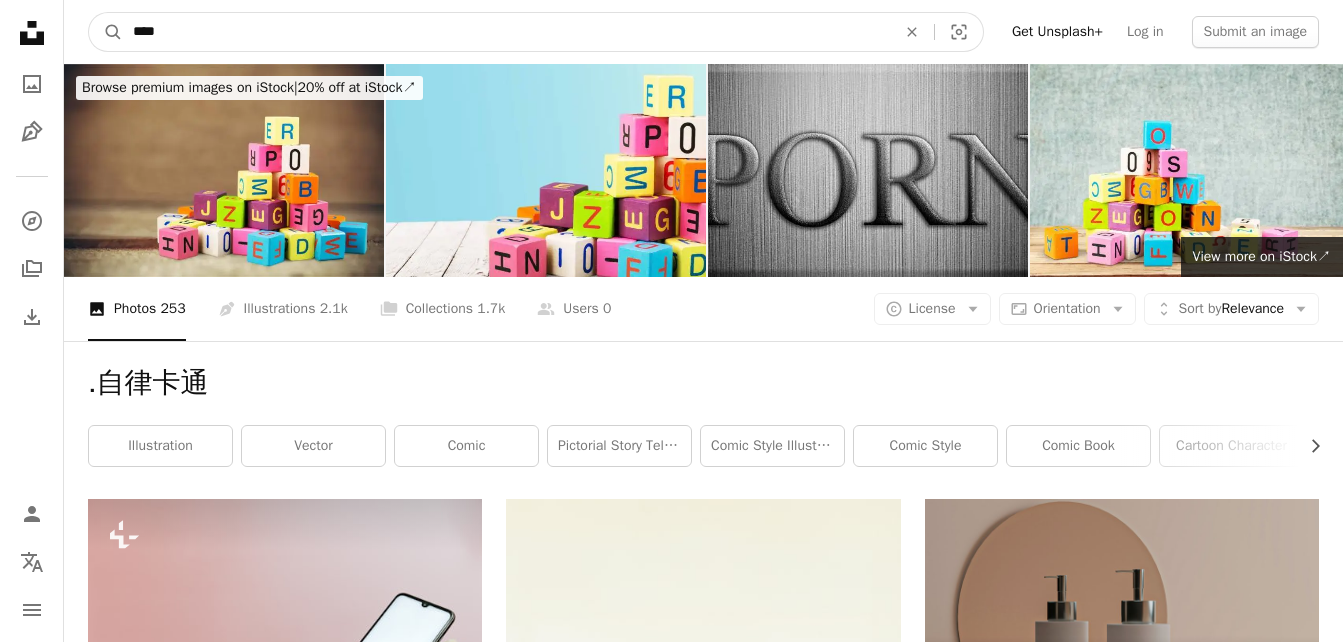 click on "A magnifying glass" at bounding box center [106, 32] 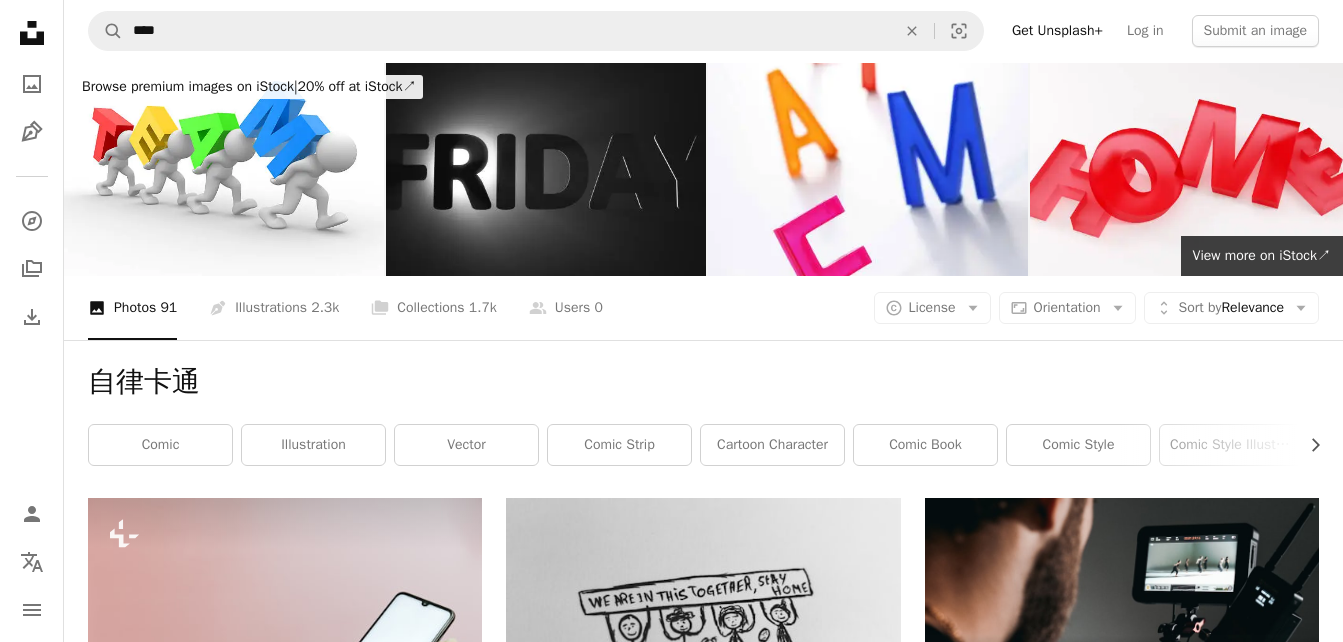 scroll, scrollTop: 0, scrollLeft: 0, axis: both 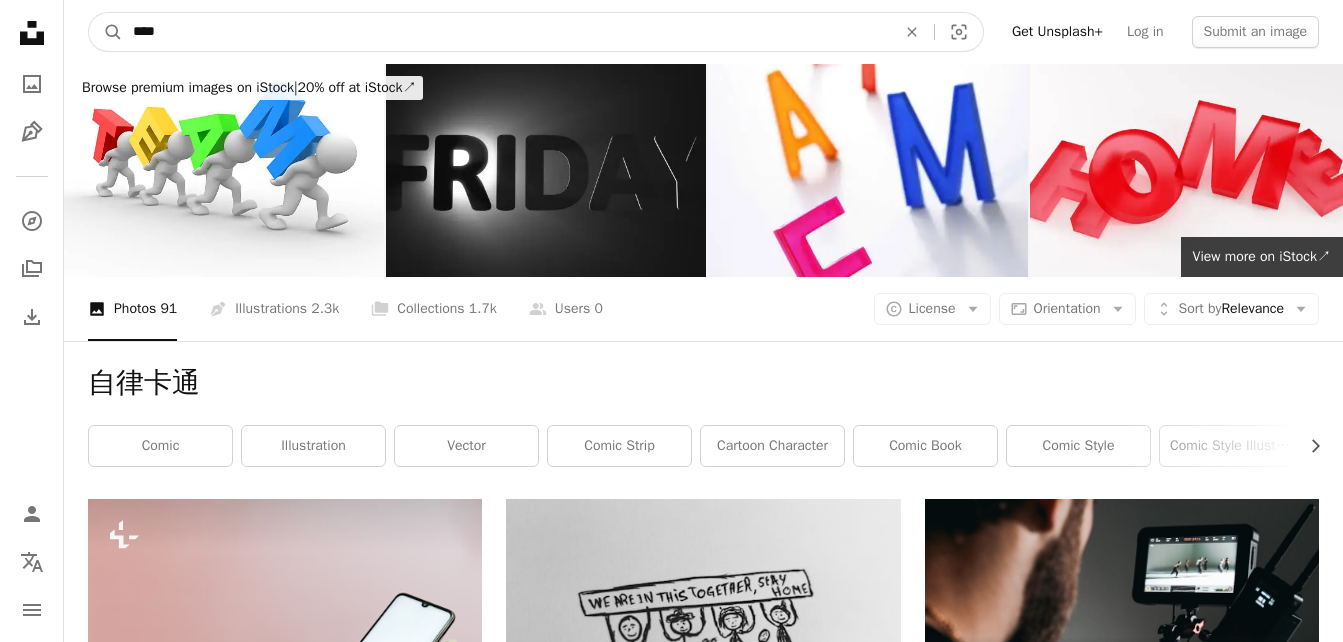 click on "****" at bounding box center [506, 32] 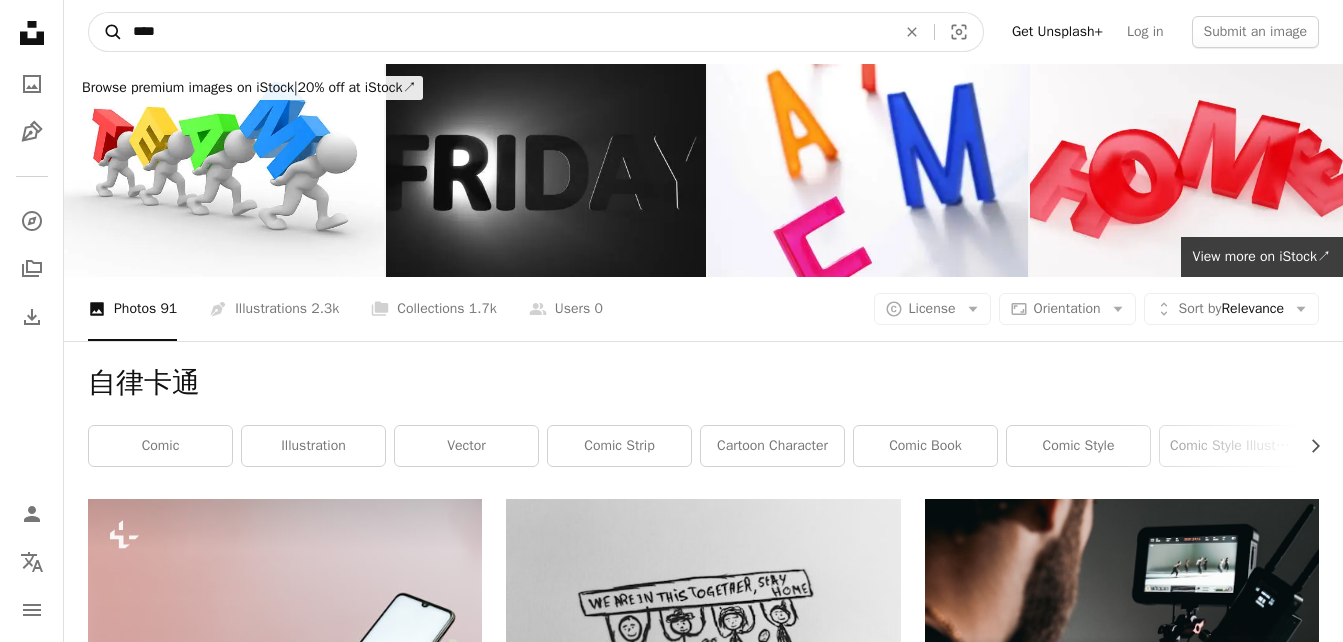 drag, startPoint x: 159, startPoint y: 29, endPoint x: 102, endPoint y: 29, distance: 57 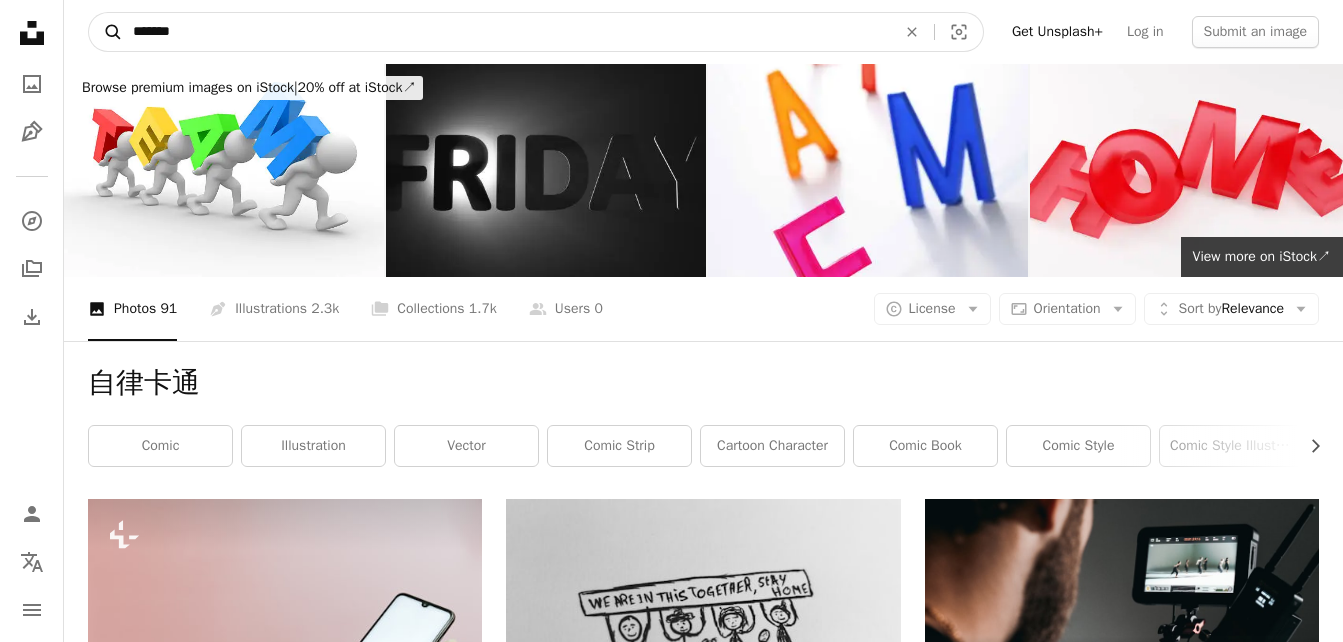 type on "****" 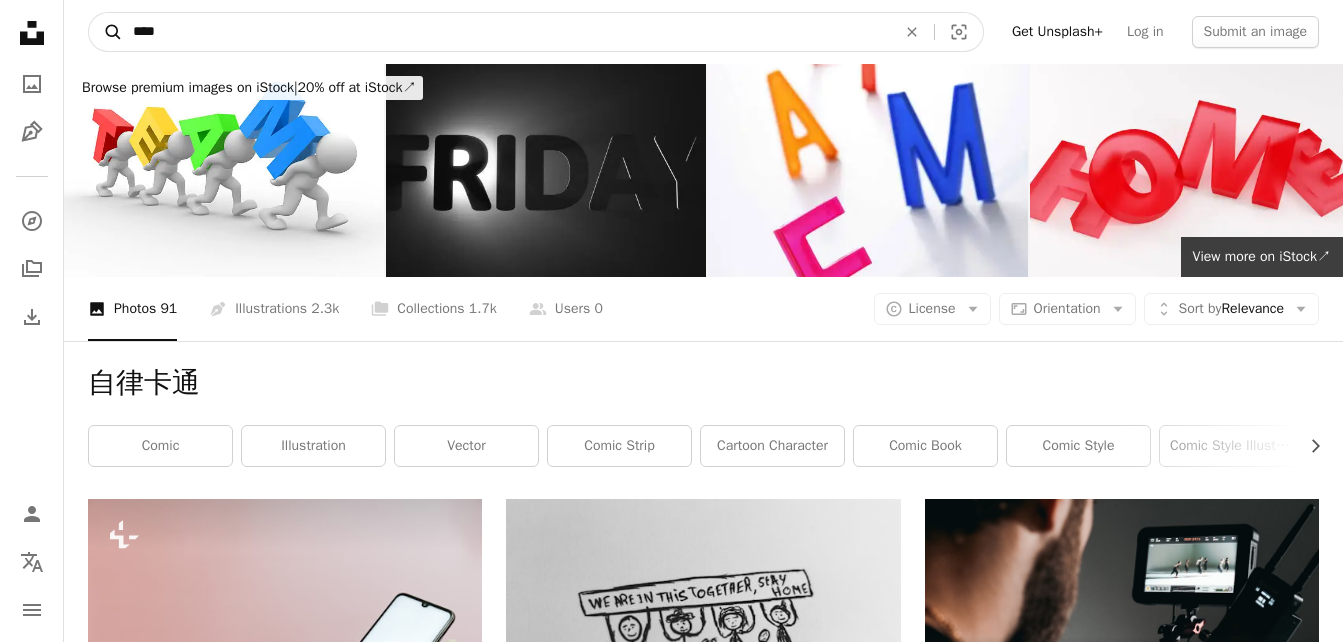 click on "A magnifying glass" at bounding box center [106, 32] 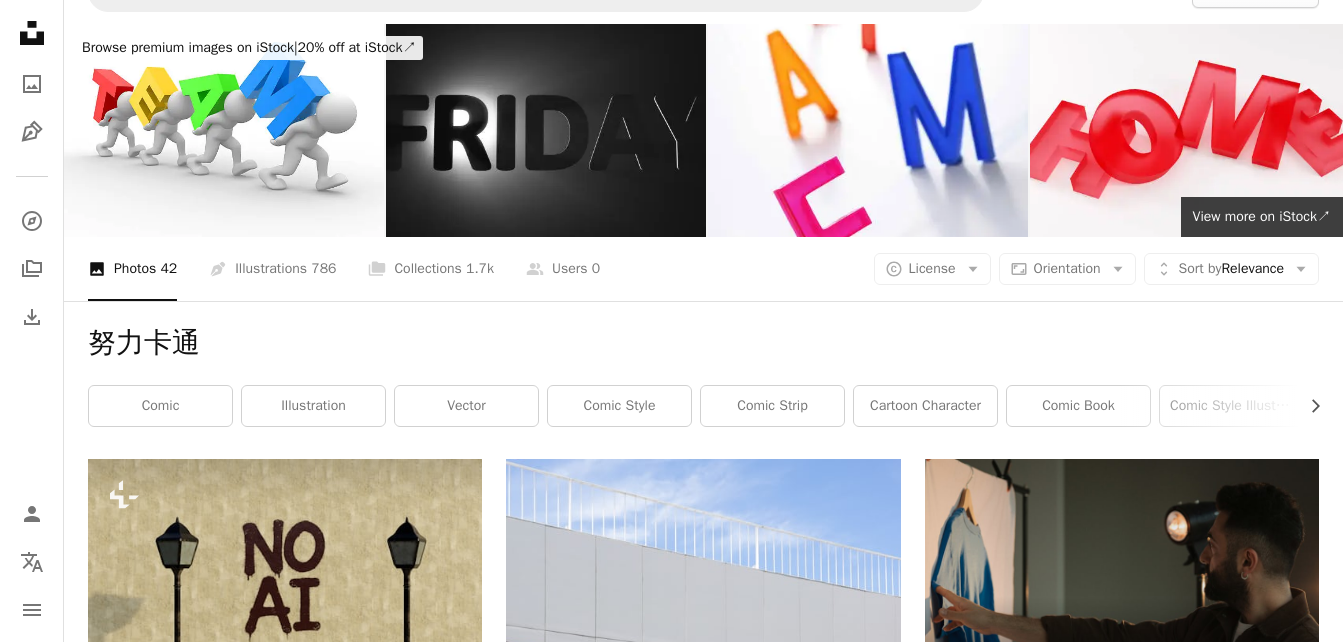 scroll, scrollTop: 0, scrollLeft: 0, axis: both 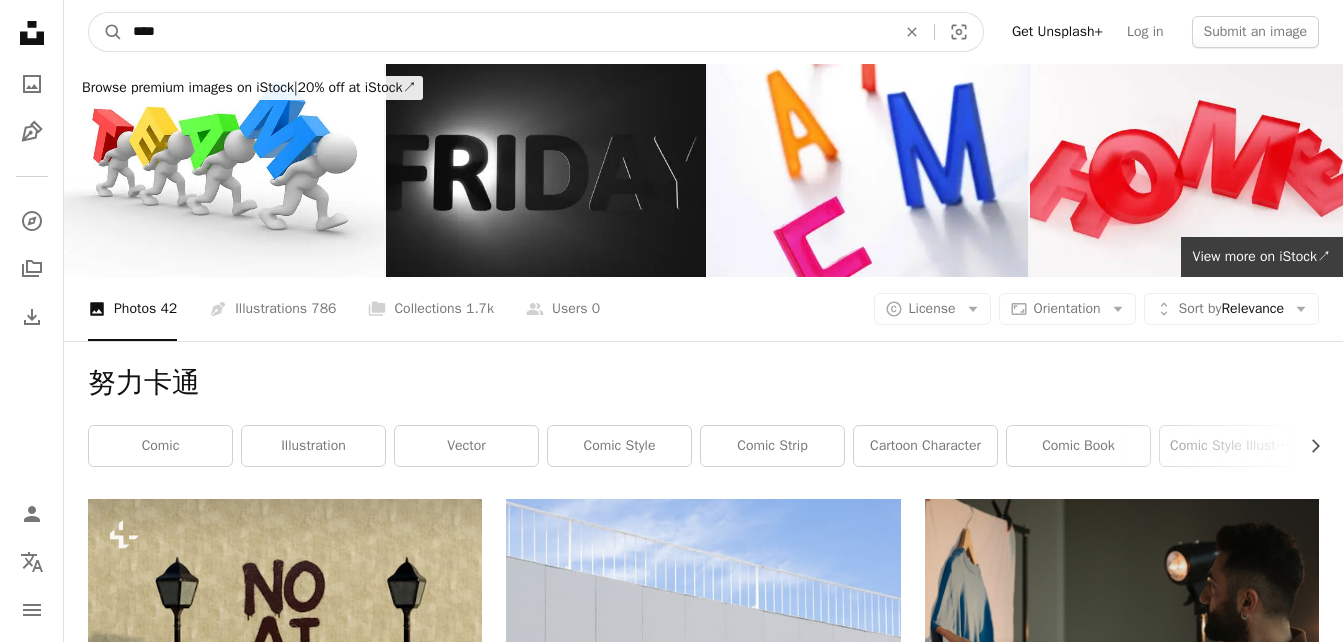 click on "****" at bounding box center [506, 32] 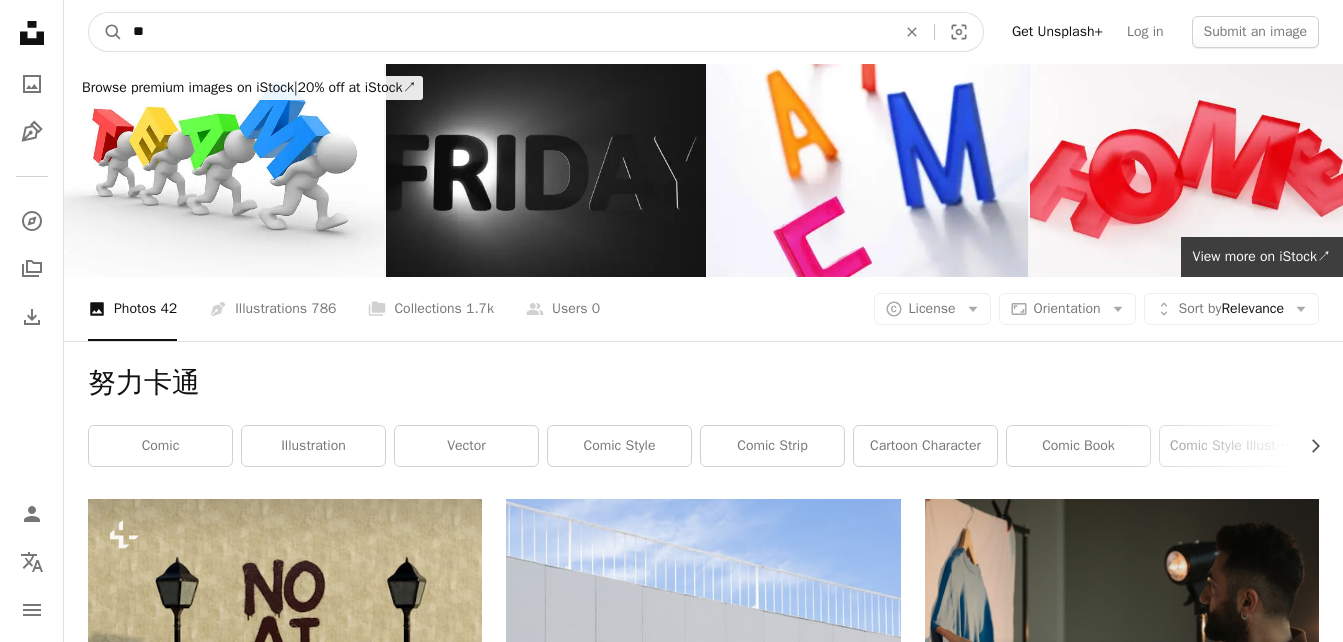 type on "**" 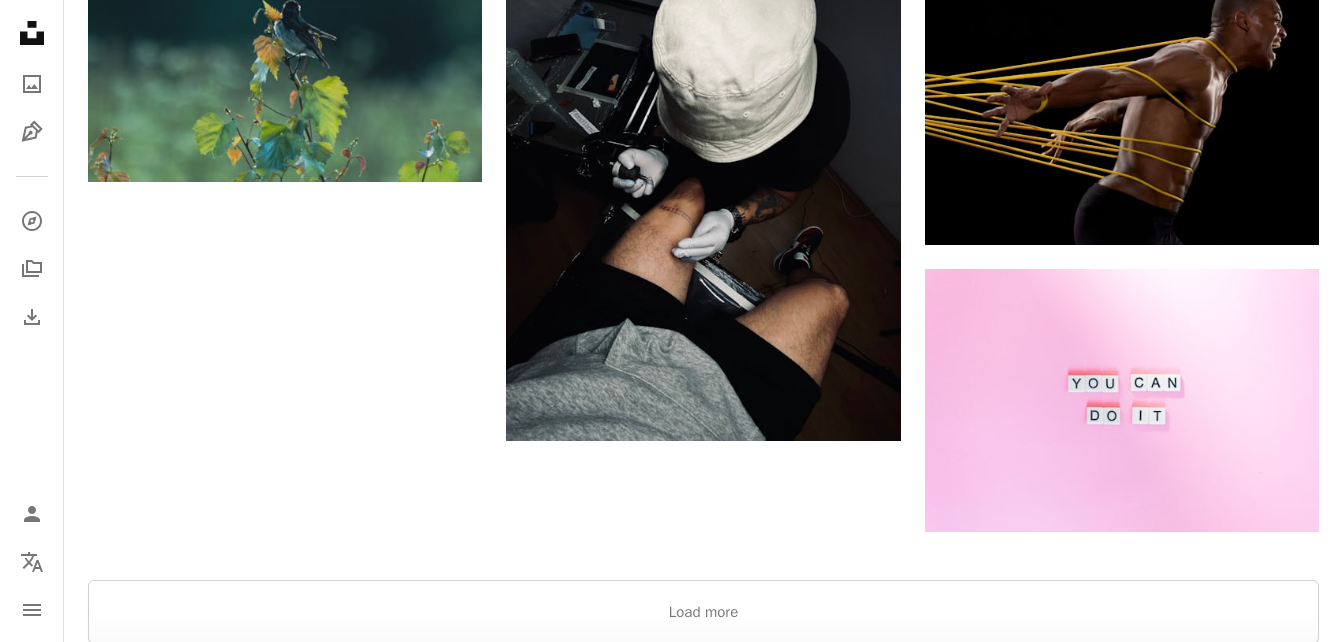 scroll, scrollTop: 3300, scrollLeft: 0, axis: vertical 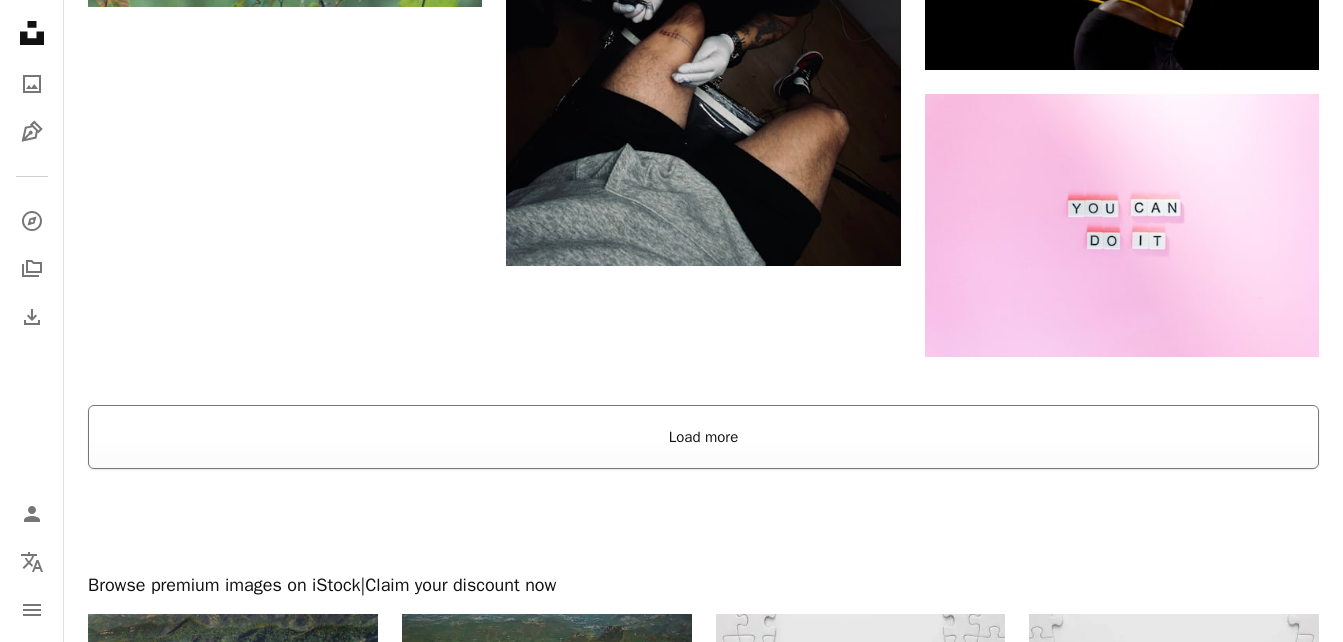 click on "Load more" at bounding box center [703, 437] 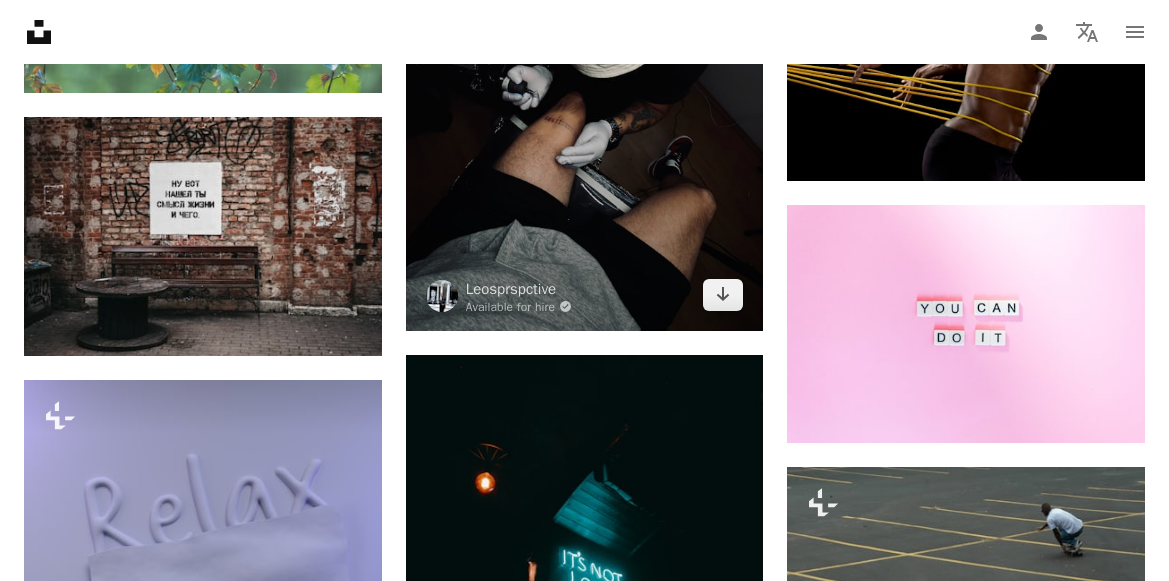 scroll, scrollTop: 3000, scrollLeft: 0, axis: vertical 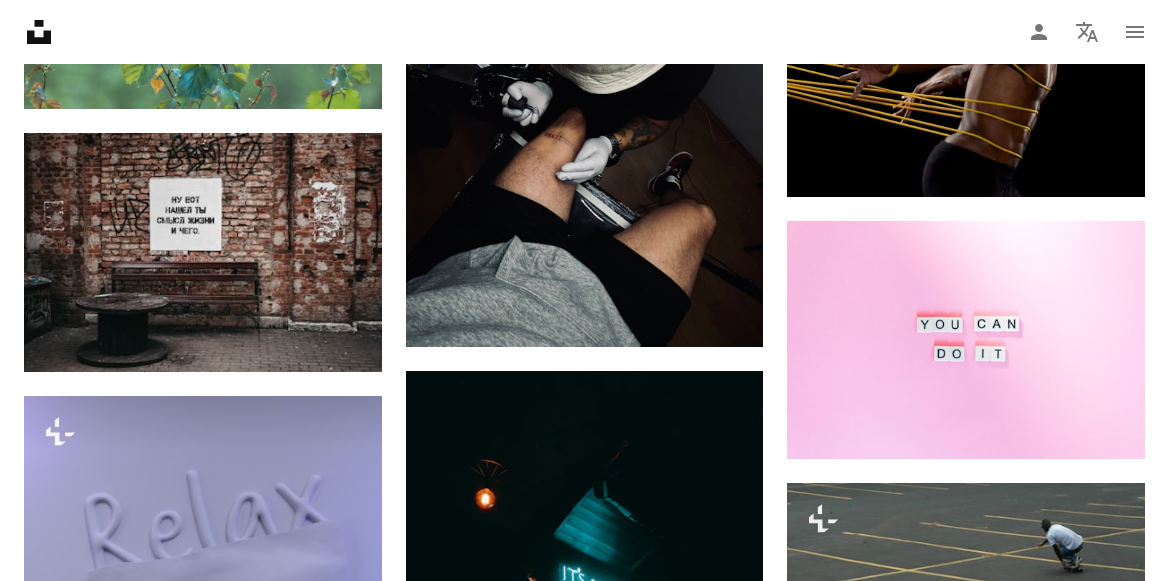 click on "Unsplash logo Unsplash Home A photo Pen Tool A compass A stack of folders Download Person Localization icon navigation menu" at bounding box center (584, 32) 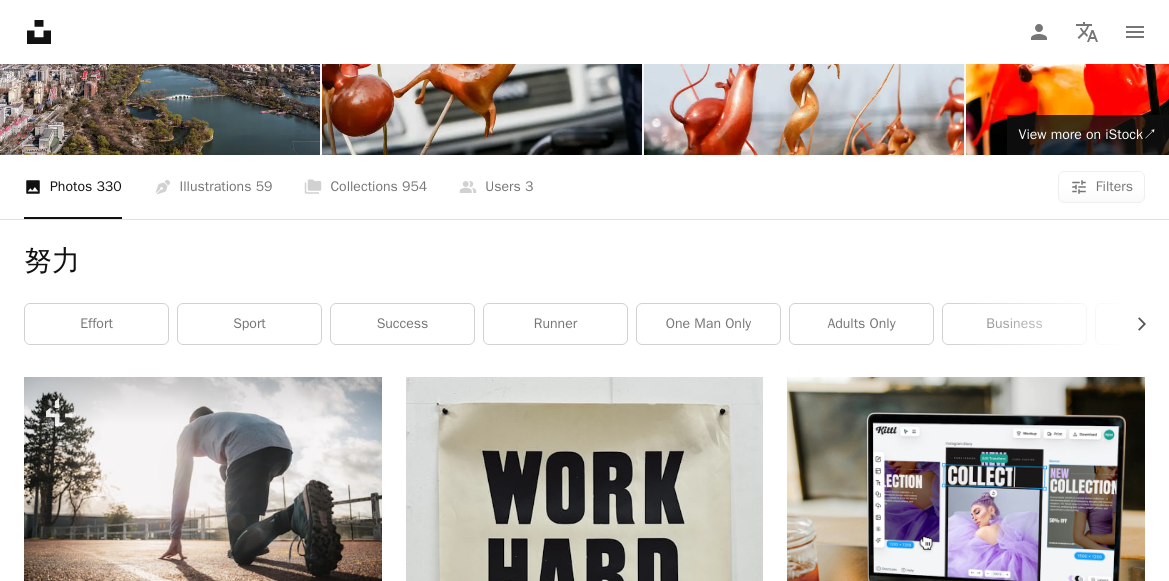 scroll, scrollTop: 0, scrollLeft: 0, axis: both 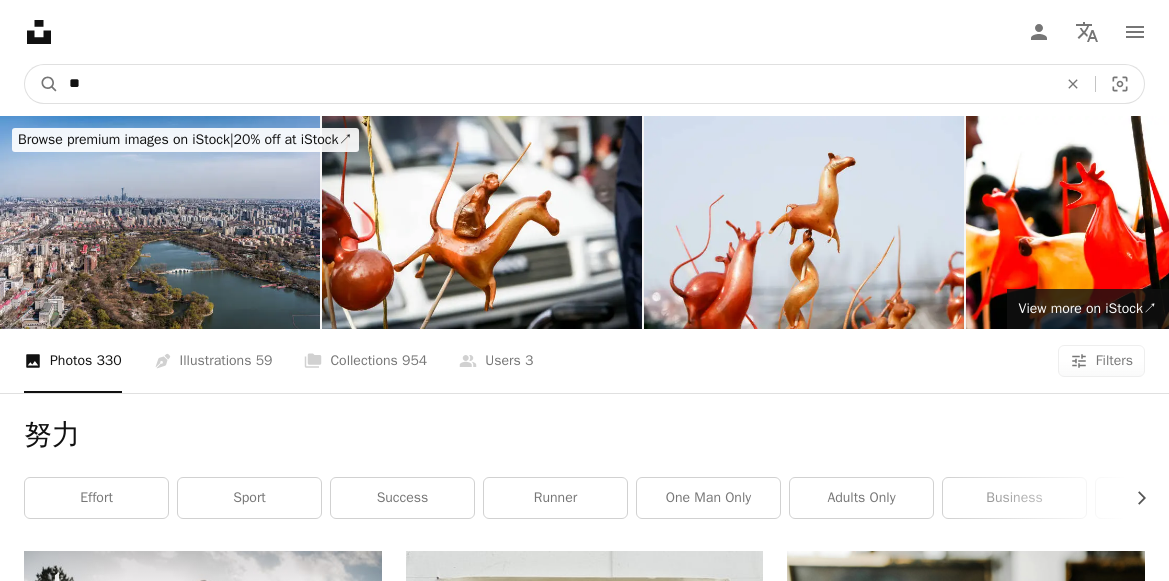 drag, startPoint x: 197, startPoint y: 83, endPoint x: -172, endPoint y: 39, distance: 371.61404 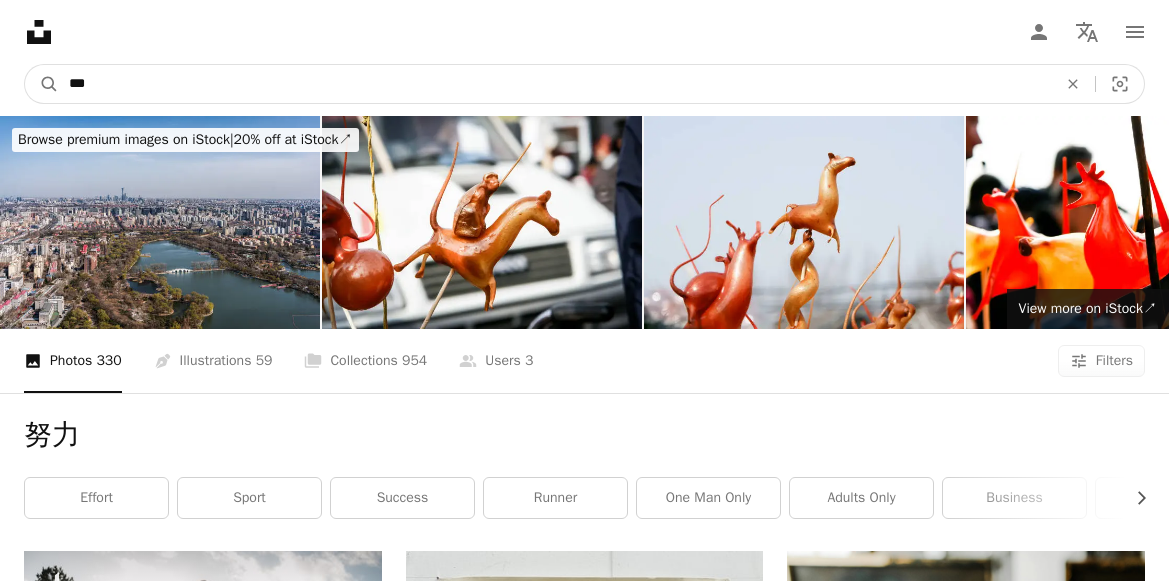 click on "A magnifying glass" at bounding box center (42, 84) 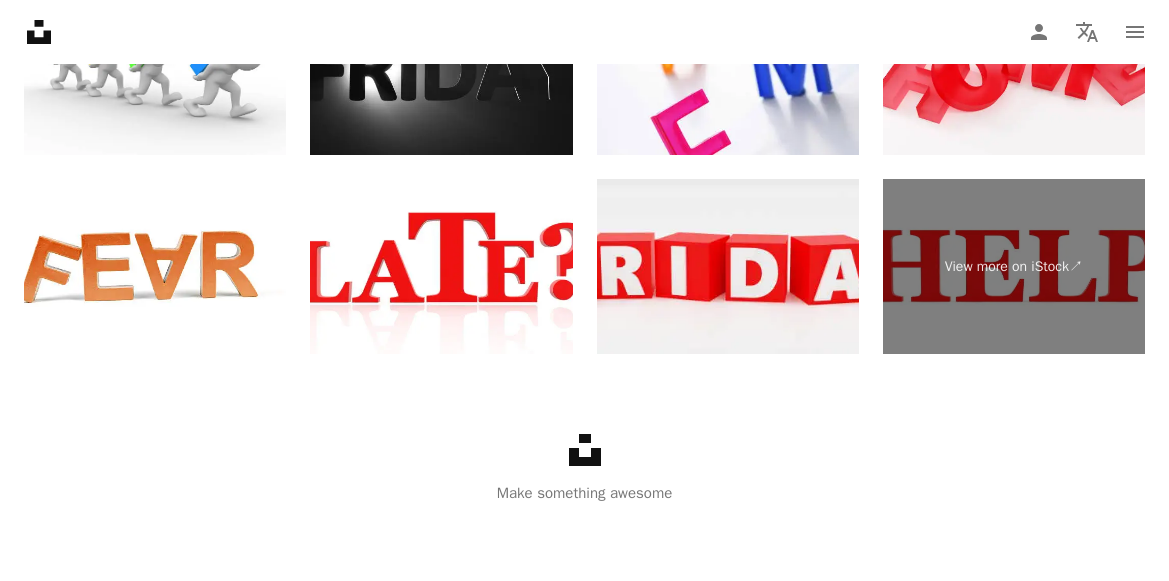 scroll, scrollTop: 4744, scrollLeft: 0, axis: vertical 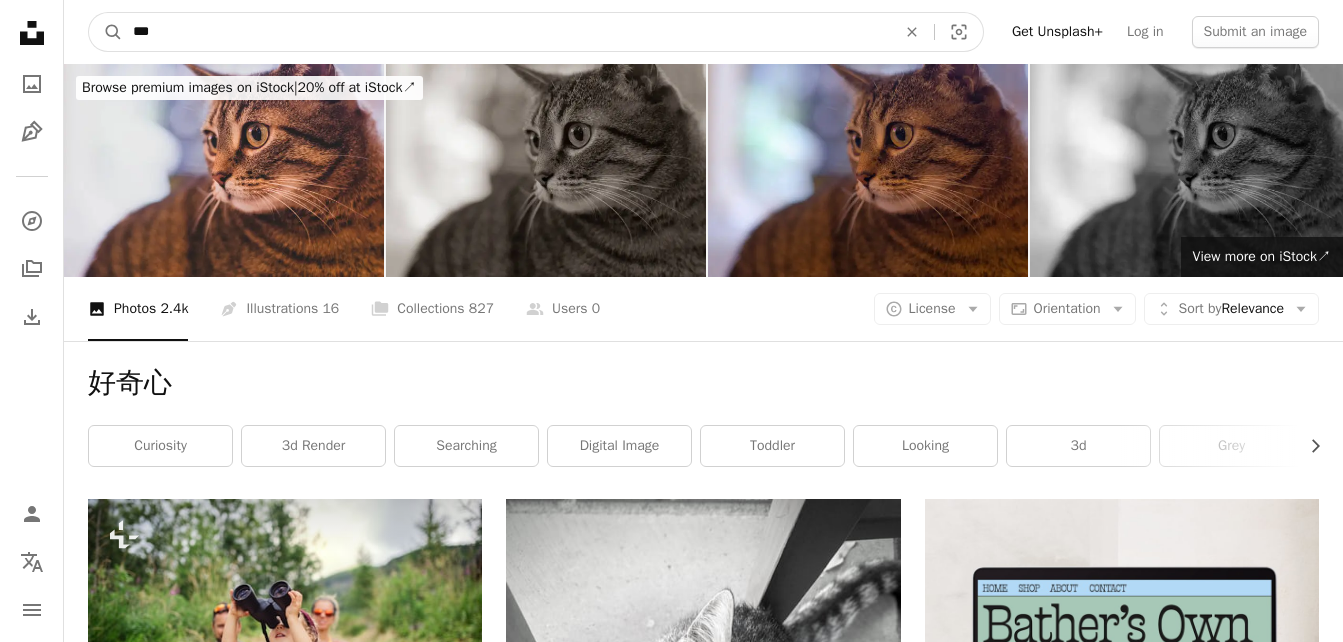 drag, startPoint x: 368, startPoint y: 31, endPoint x: 120, endPoint y: 5, distance: 249.35918 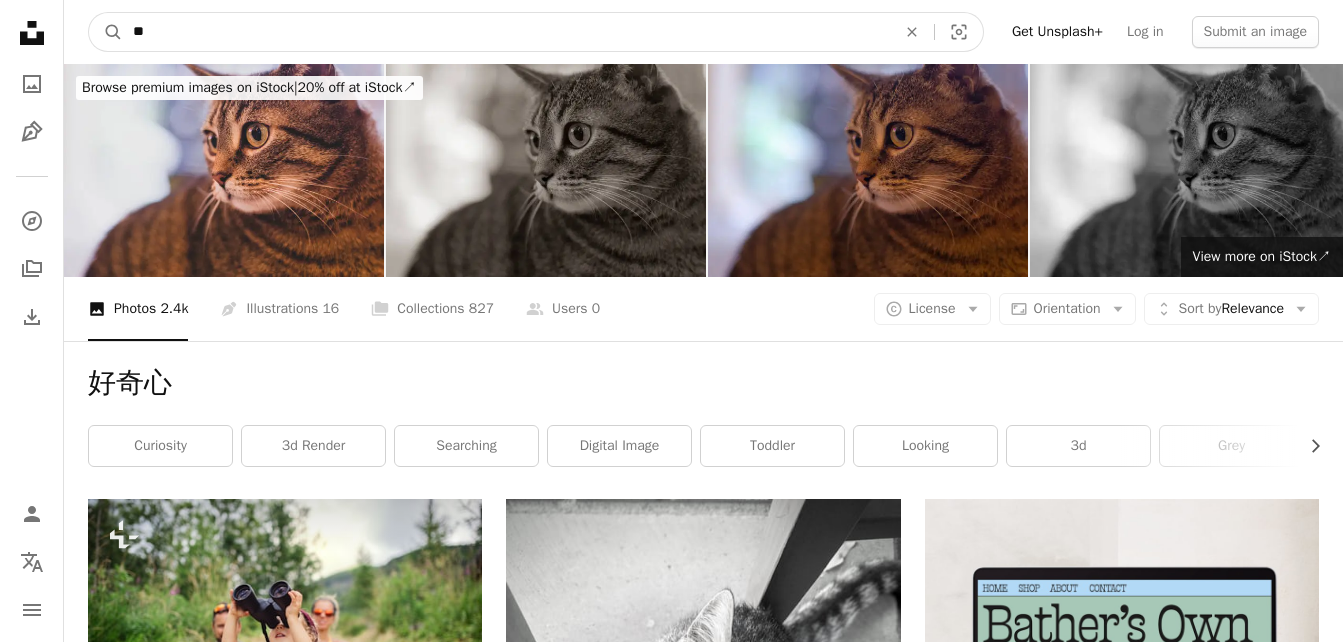 click on "A magnifying glass" at bounding box center [106, 32] 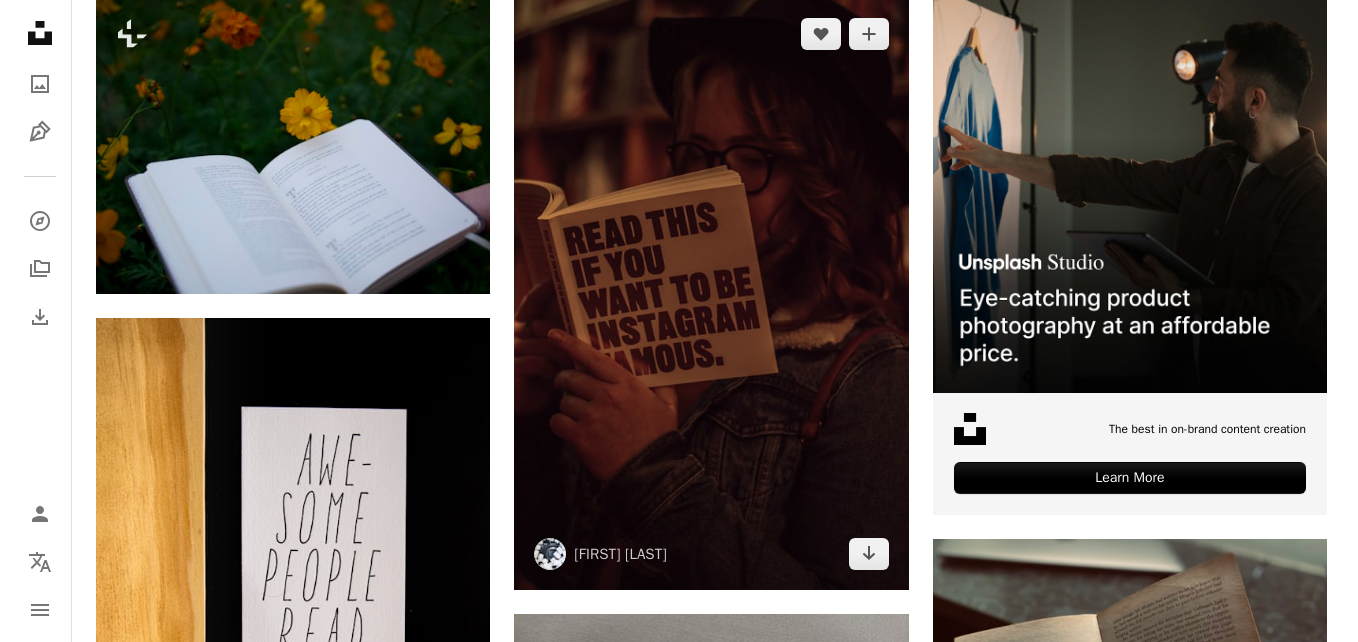 scroll, scrollTop: 500, scrollLeft: 0, axis: vertical 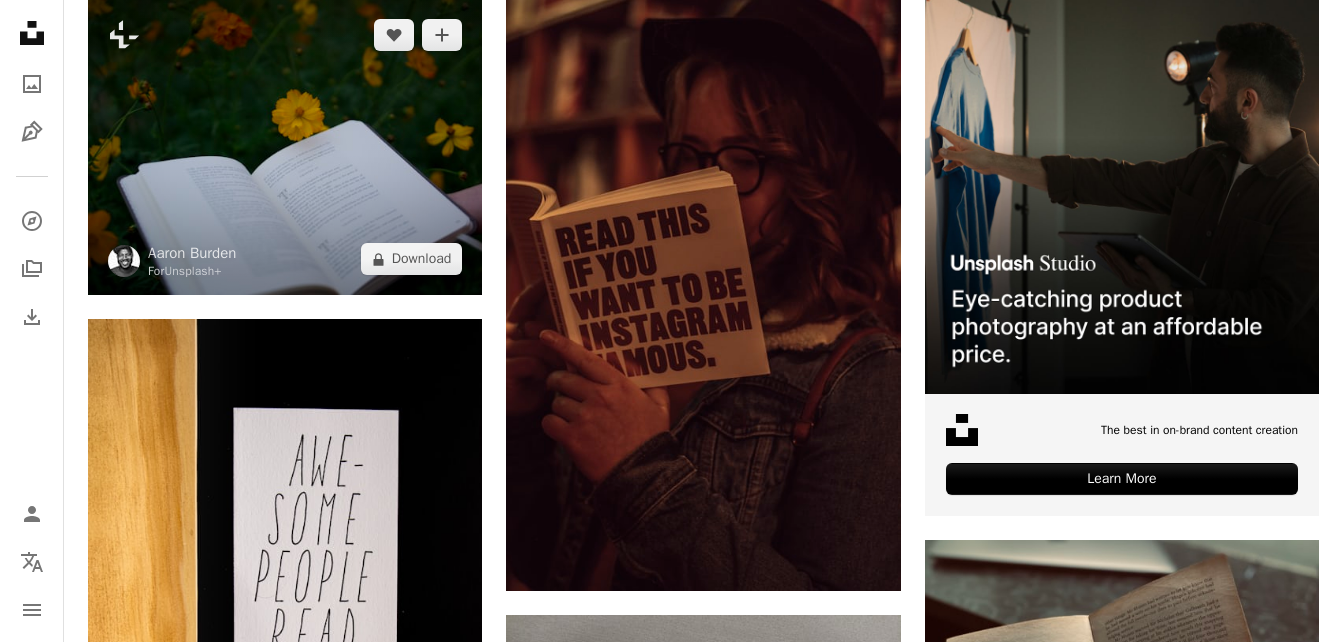 click at bounding box center (285, 147) 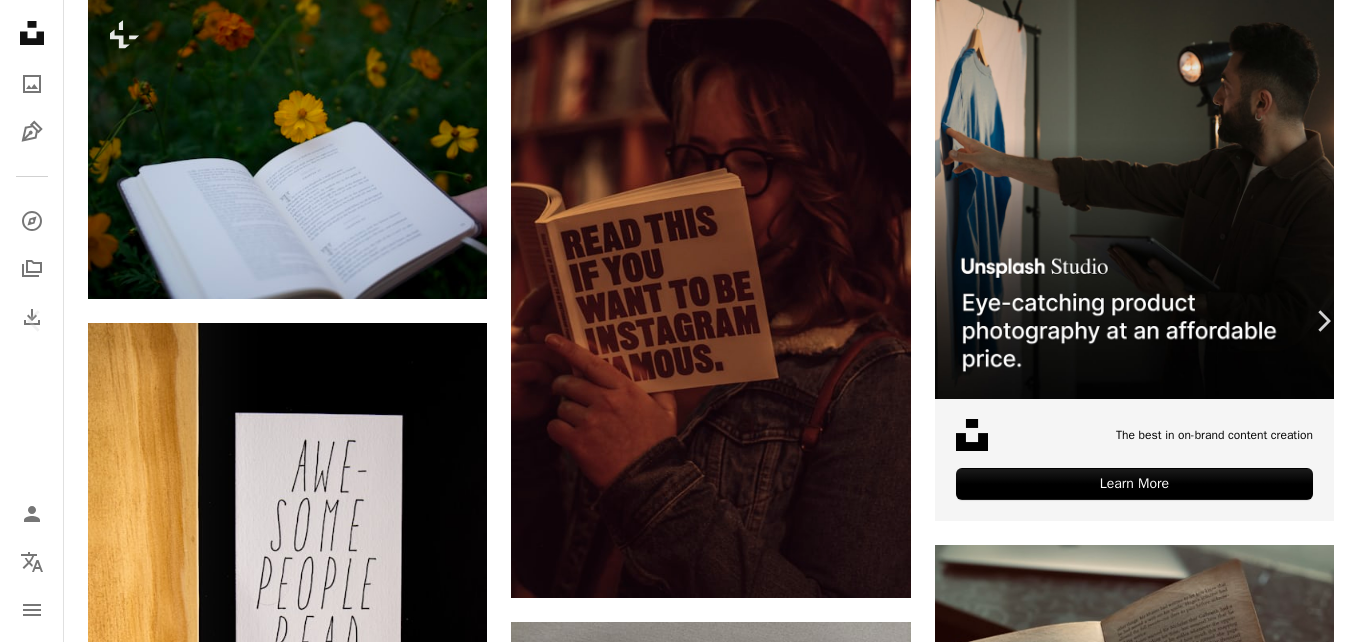 scroll, scrollTop: 100, scrollLeft: 0, axis: vertical 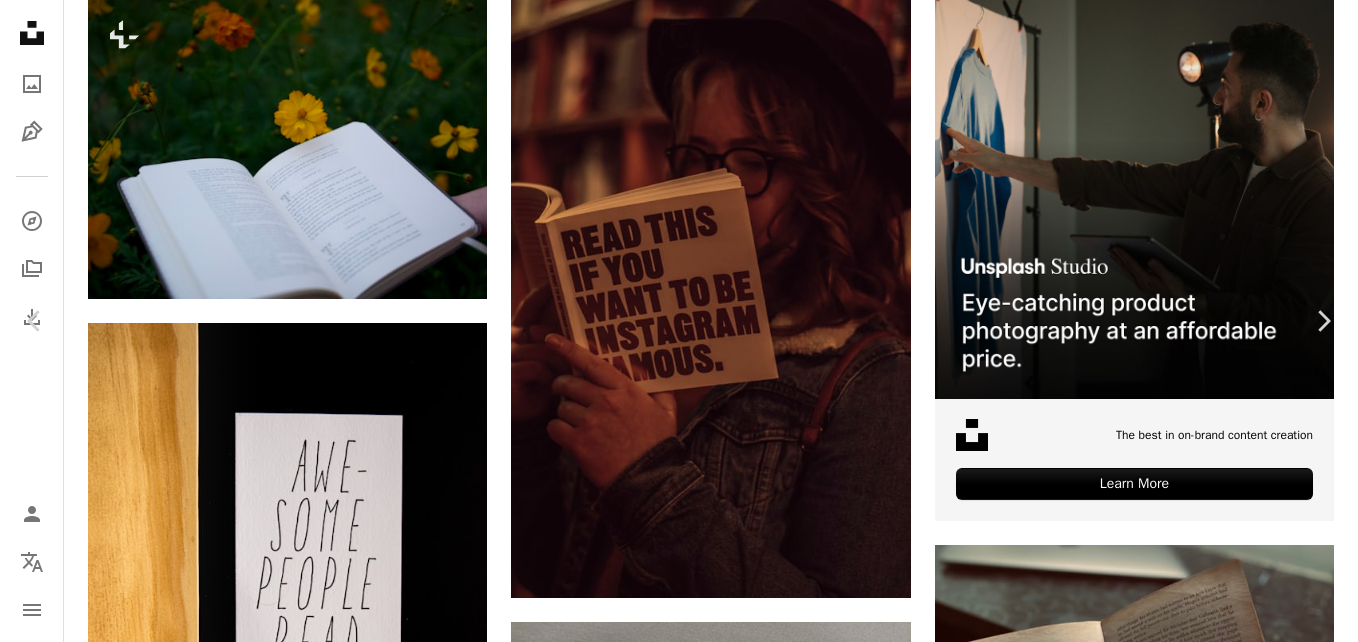 click on "An X shape" at bounding box center [20, 20] 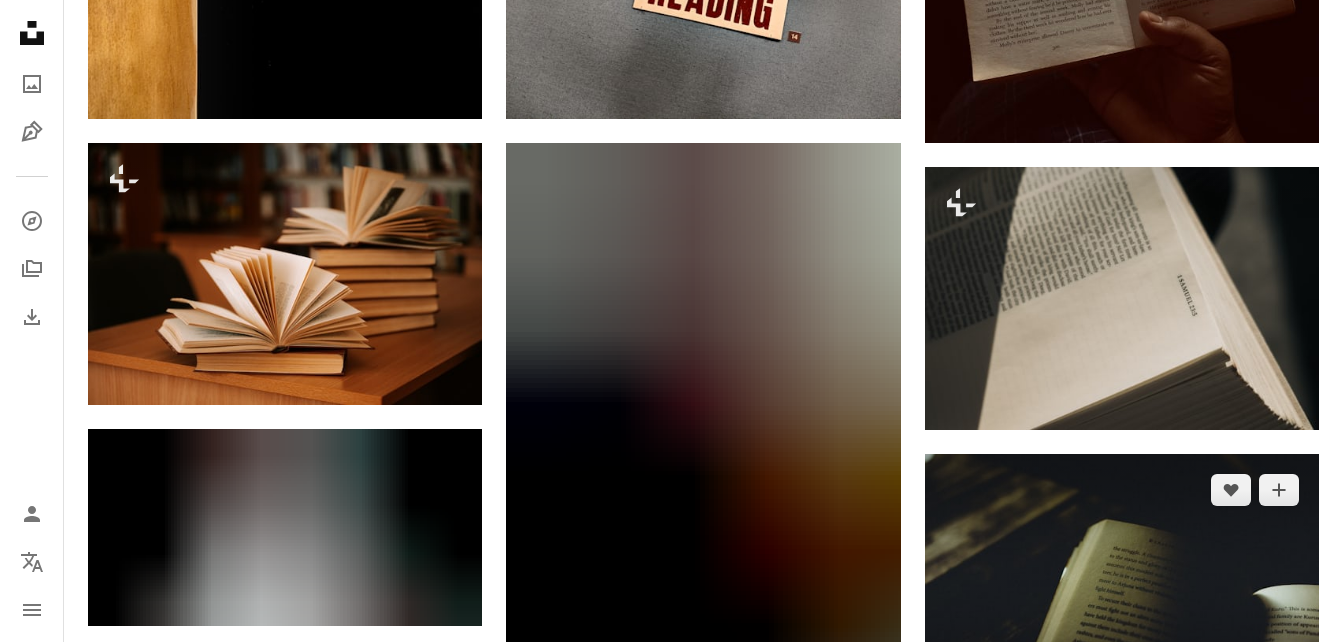scroll, scrollTop: 1600, scrollLeft: 0, axis: vertical 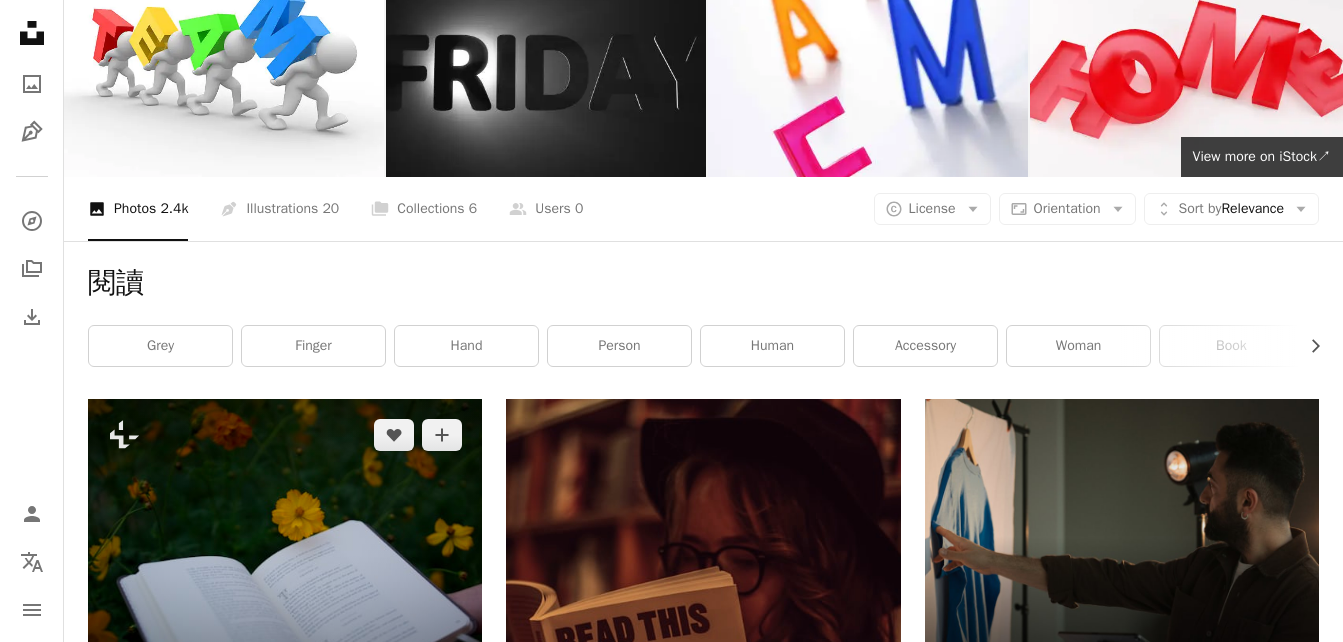 click at bounding box center [285, 547] 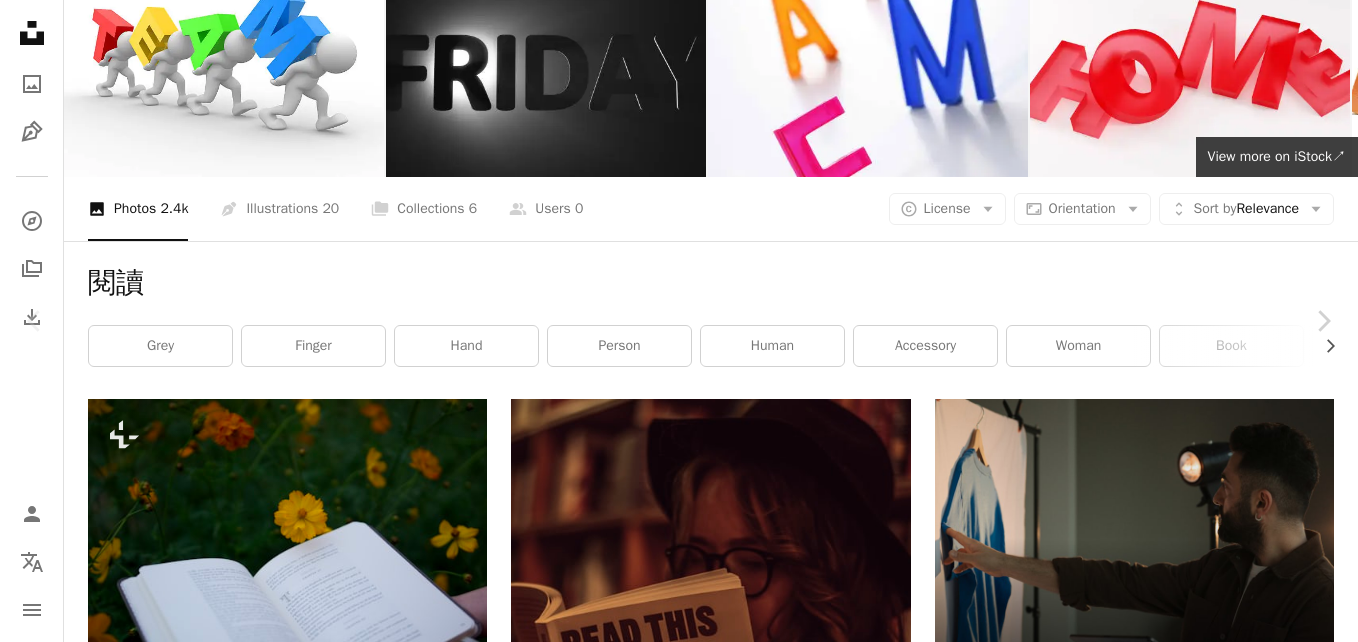 scroll, scrollTop: 400, scrollLeft: 0, axis: vertical 